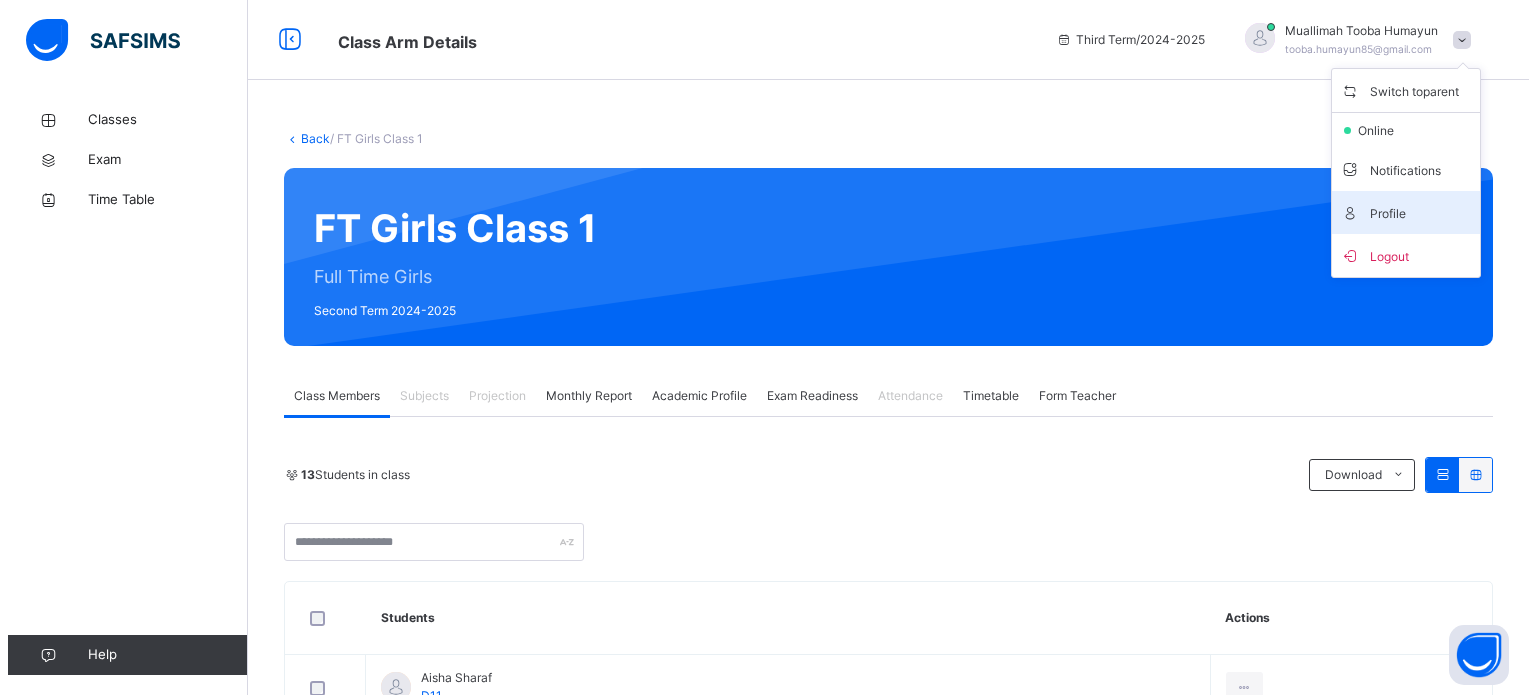 scroll, scrollTop: 0, scrollLeft: 0, axis: both 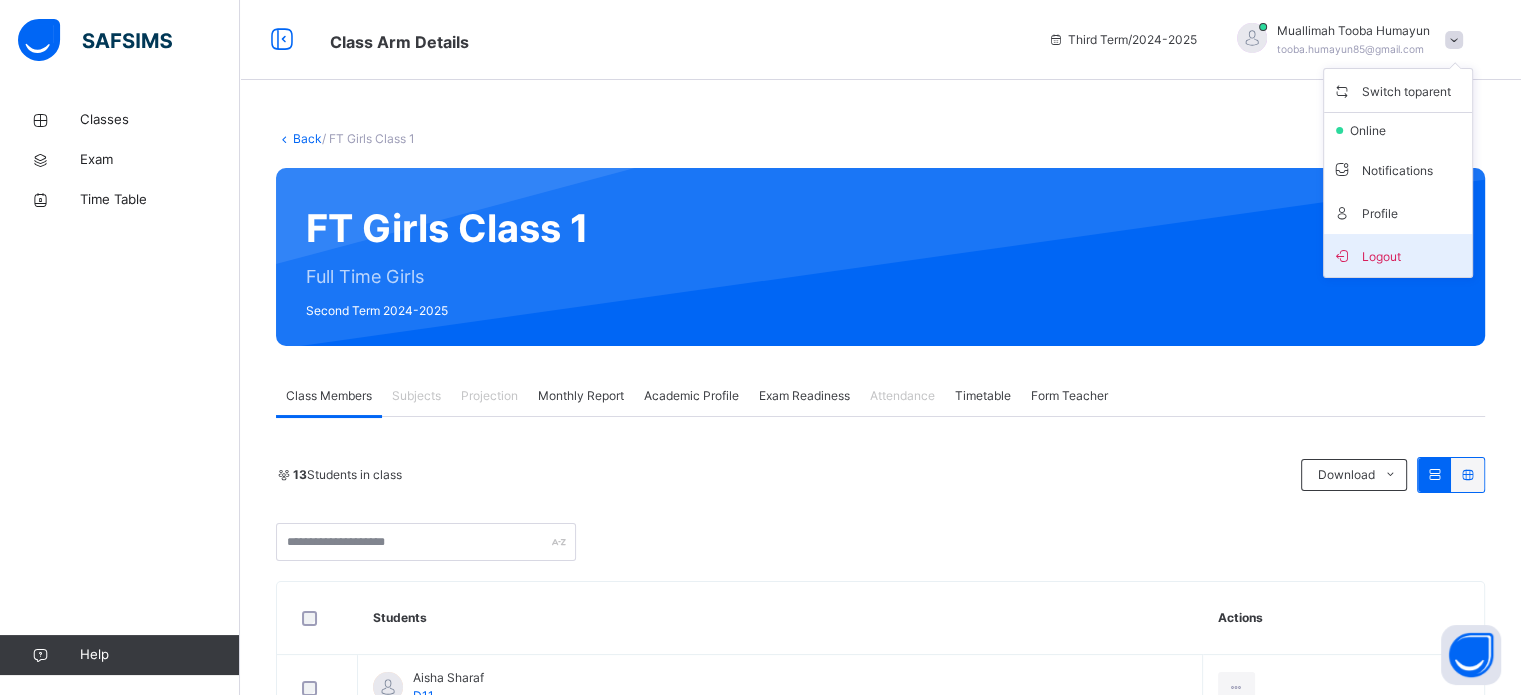 click on "Logout" at bounding box center [1398, 255] 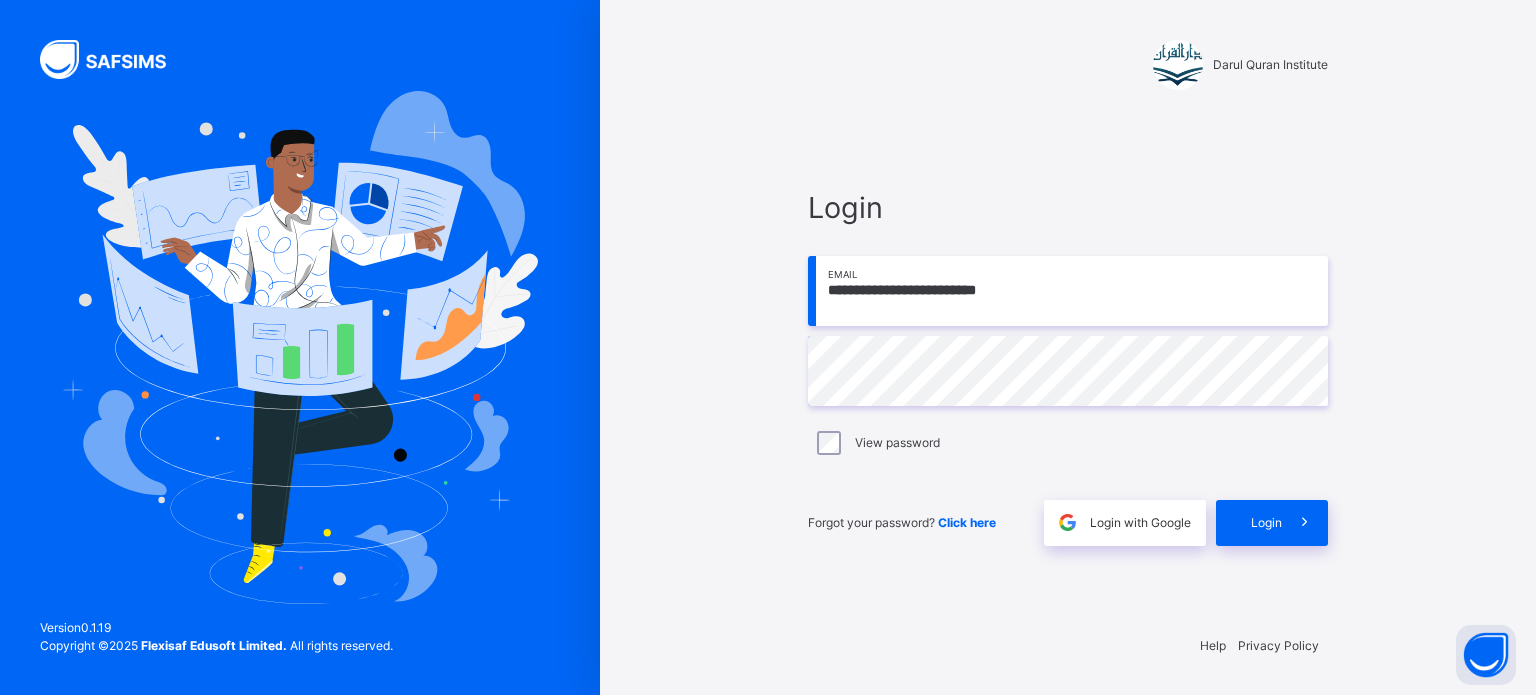 click on "**********" at bounding box center [1068, 291] 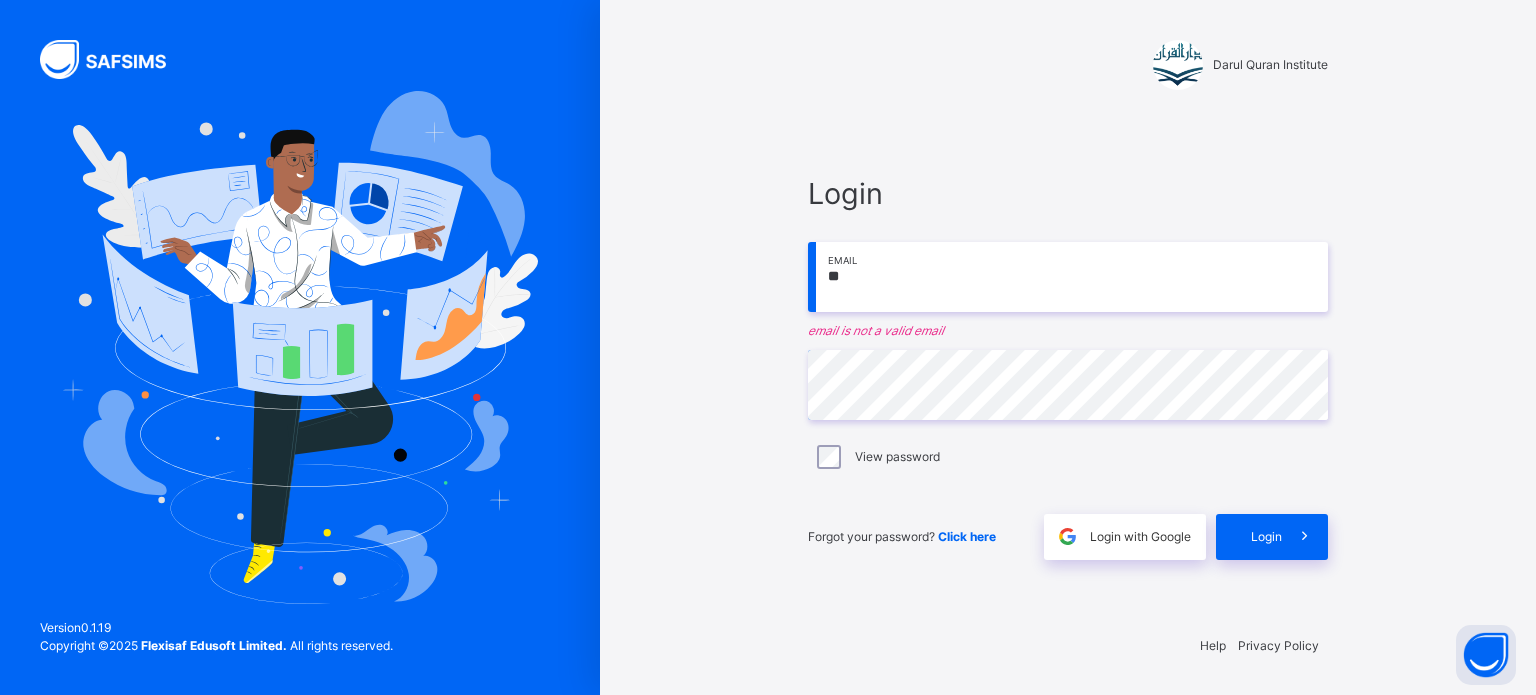 type on "*" 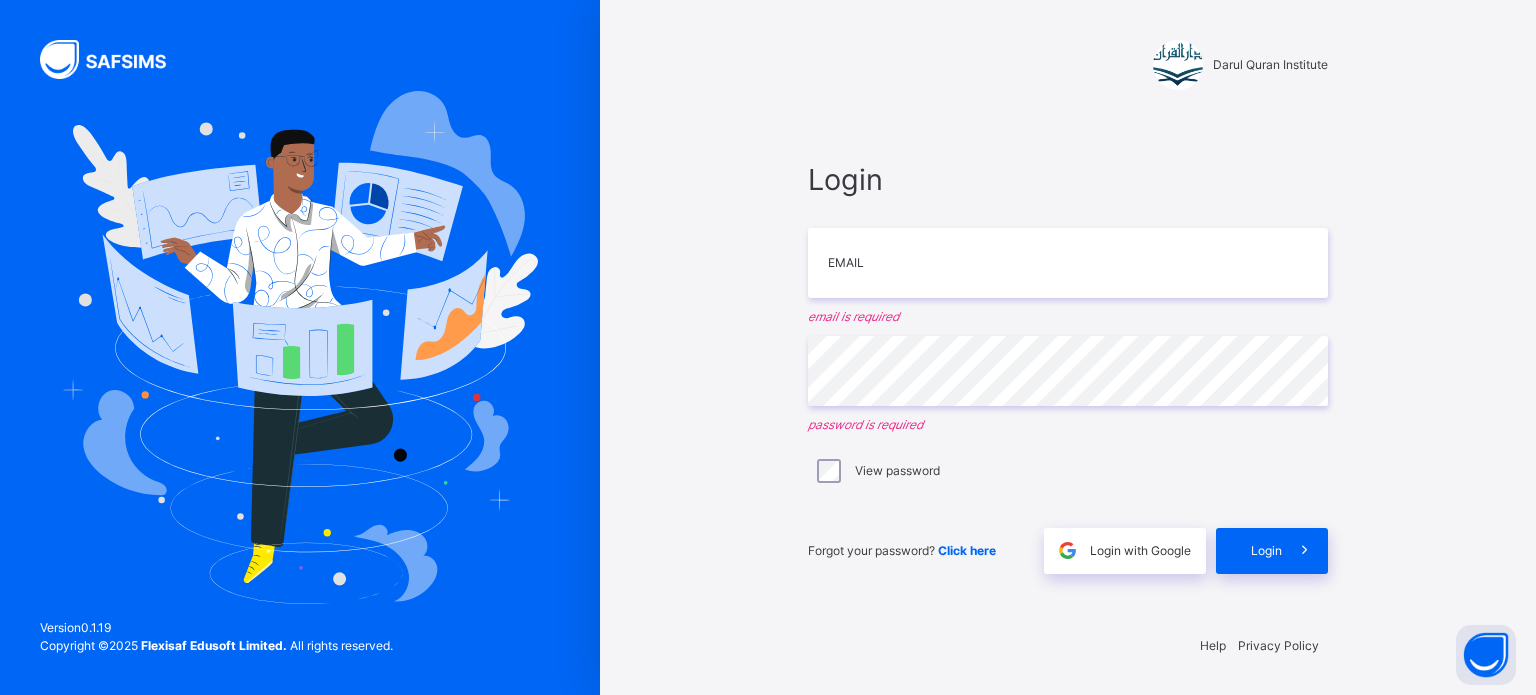 click on "Darul Quran Institute Login Email email is required Password password is required View password Forgot your password? Click here Login with Google Login Help Privacy Policy Version 0.1.19 Copyright © 2025 Flexisaf Edusoft Limited. All rights reserved." at bounding box center [1068, 347] 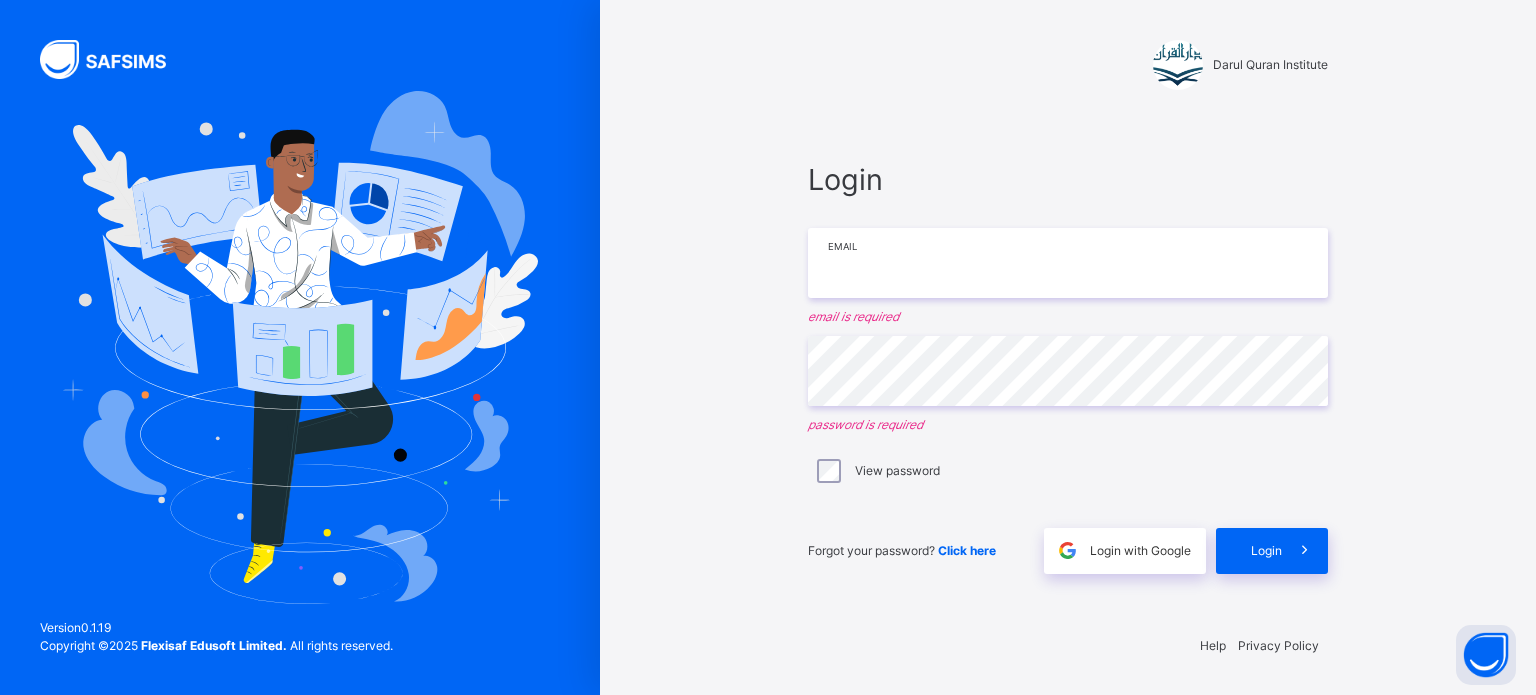 click at bounding box center [1068, 263] 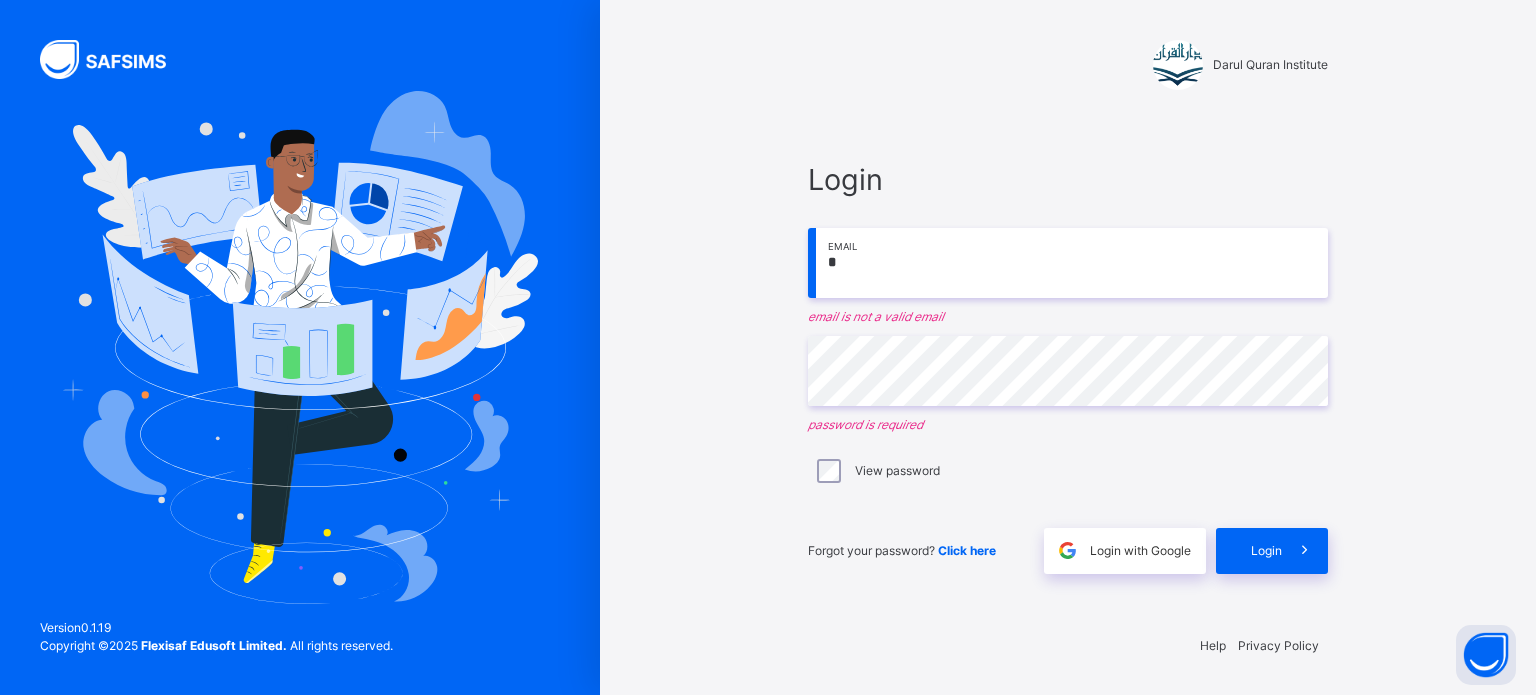 type on "**********" 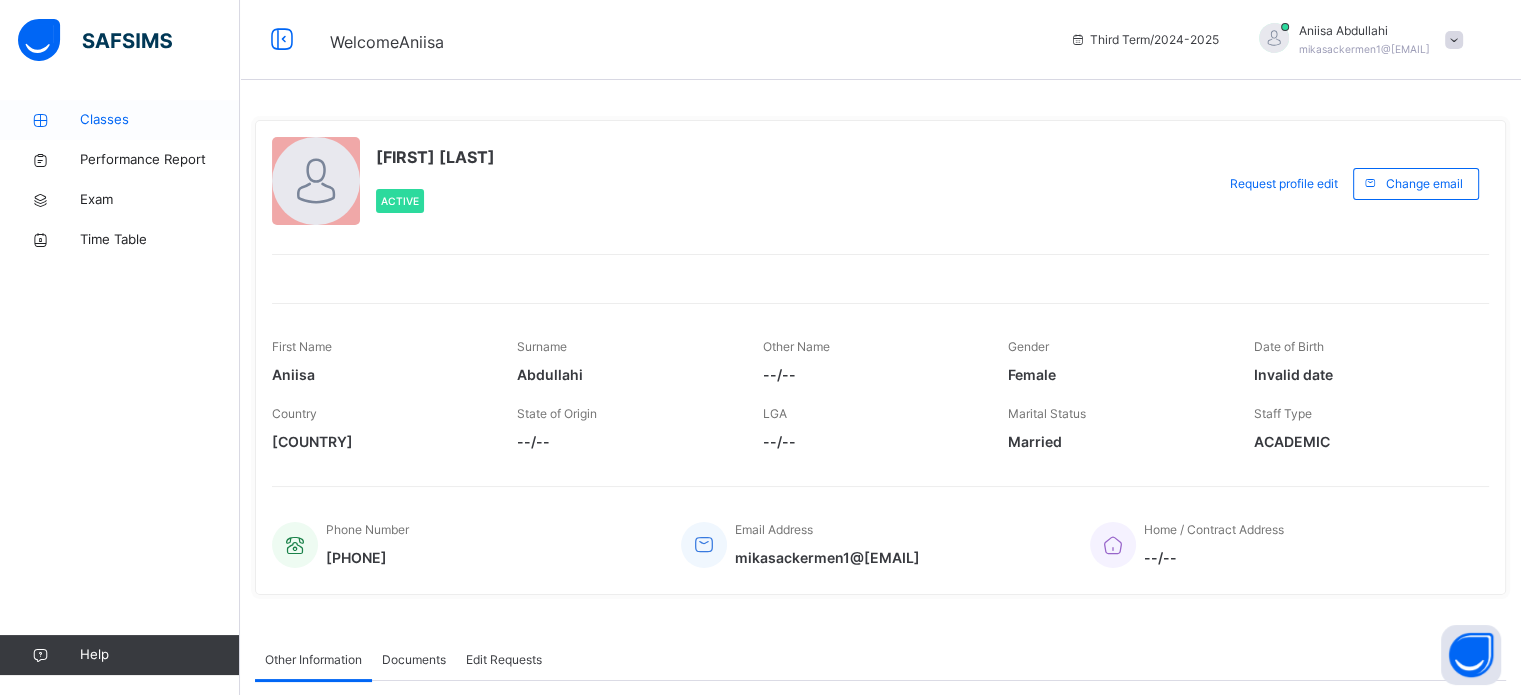 click on "Classes" at bounding box center (160, 120) 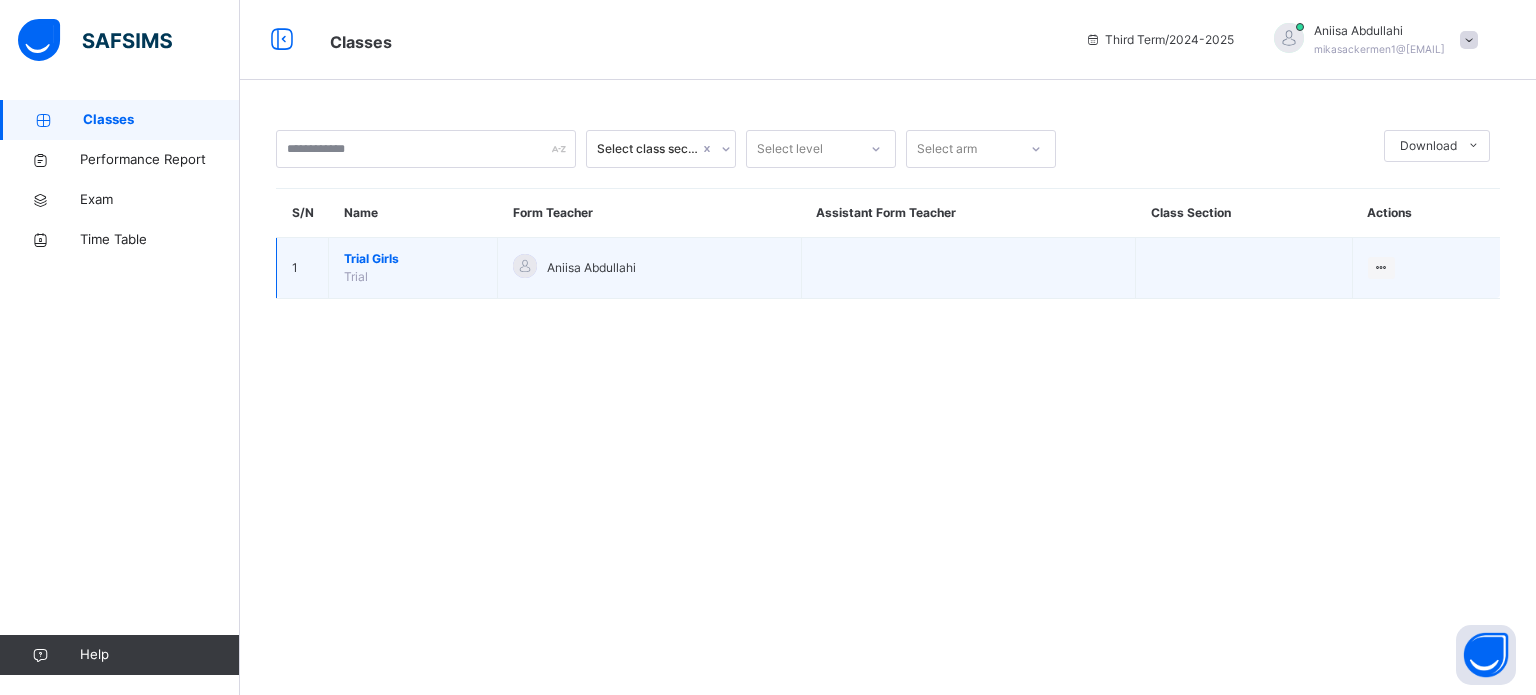 click on "Trial" at bounding box center [356, 276] 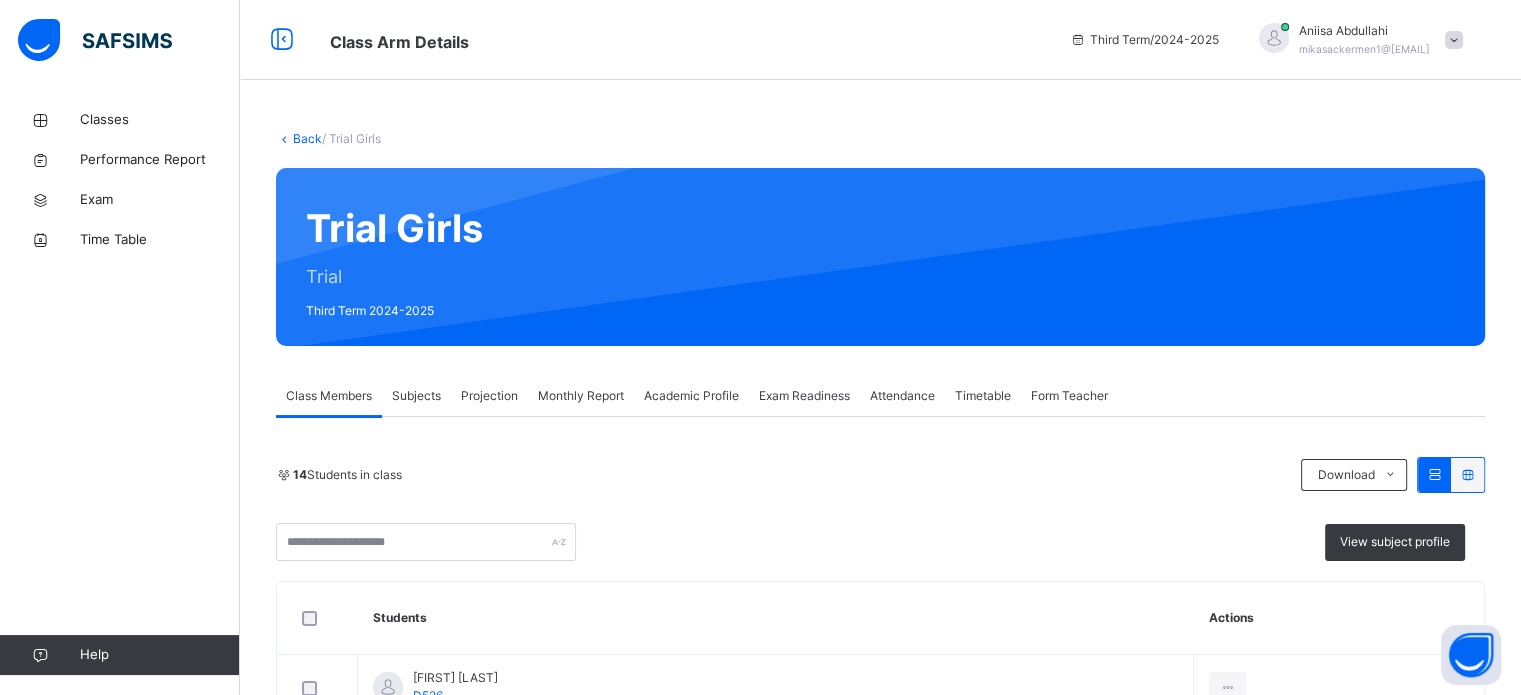 click on "Projection" at bounding box center [489, 396] 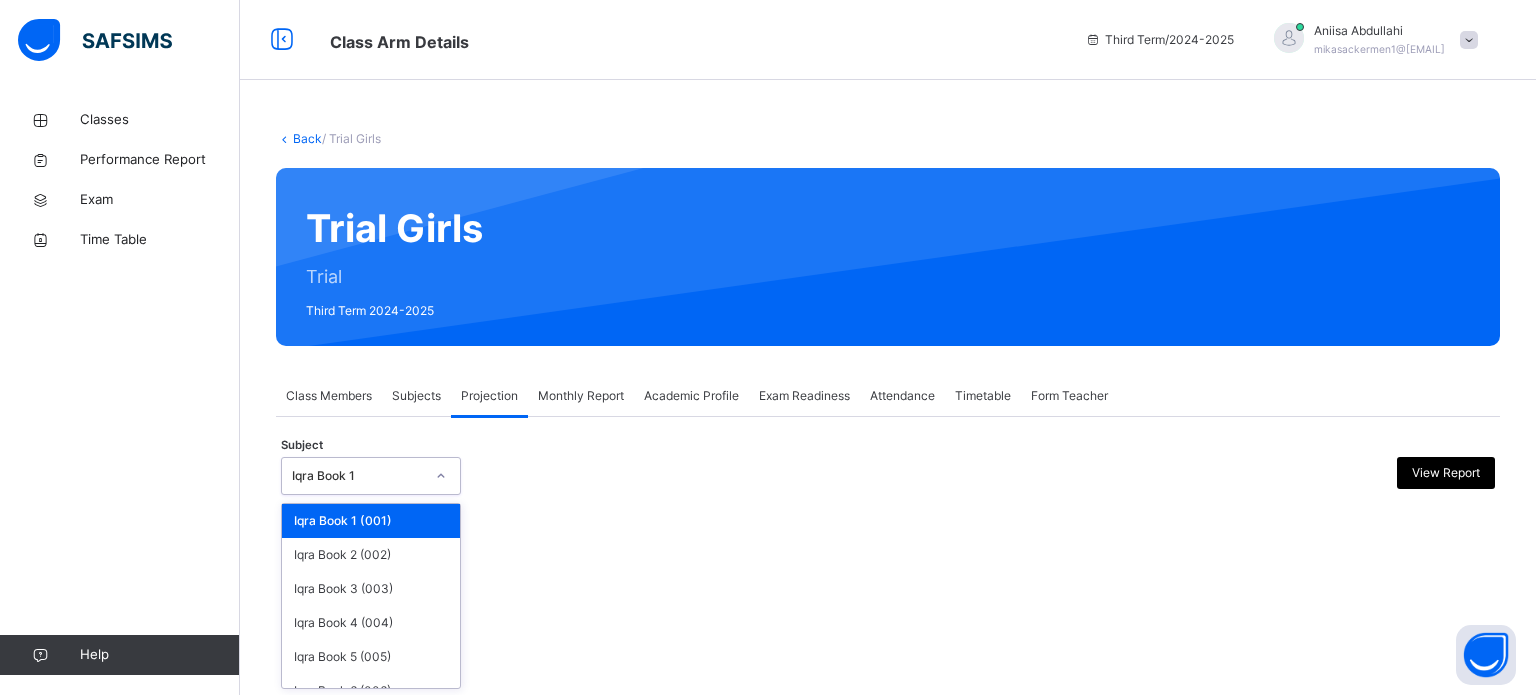 click on "Iqra Book 1" at bounding box center (358, 476) 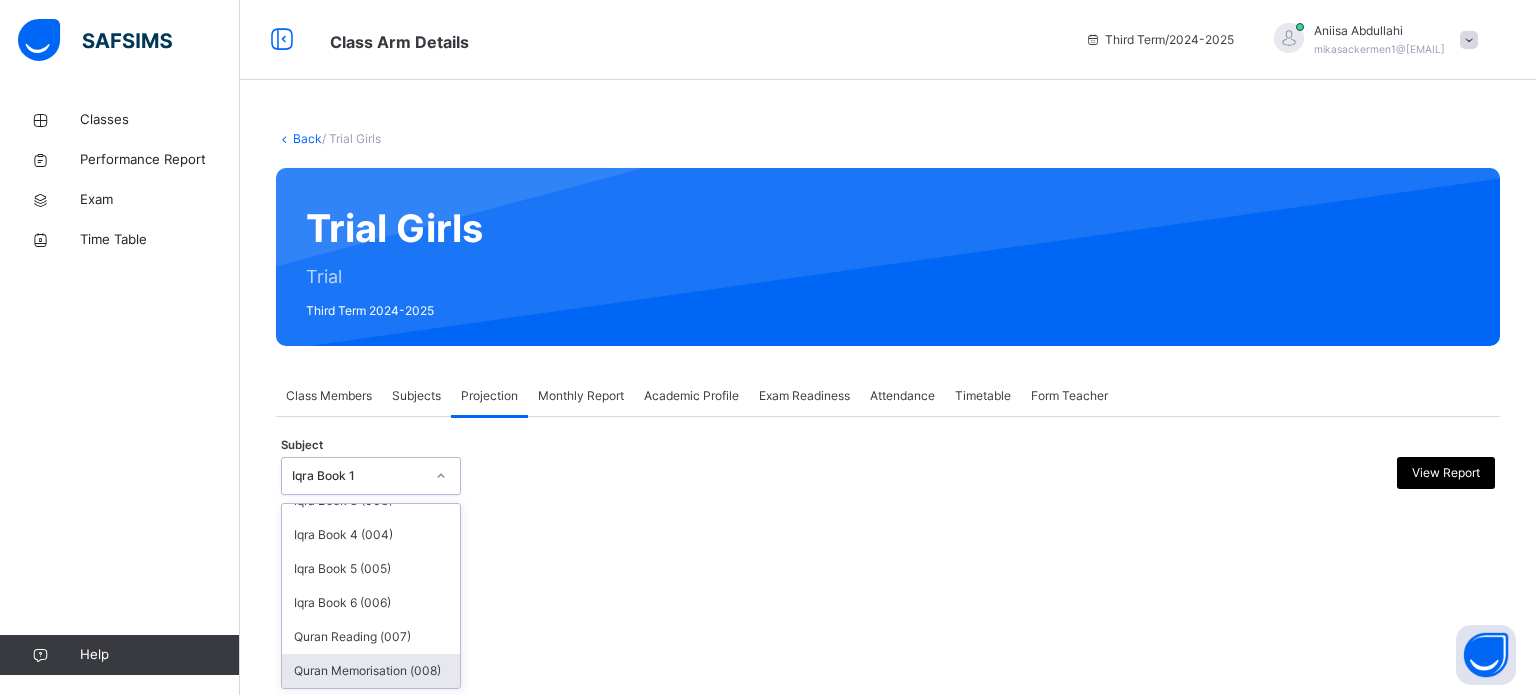 click on "Quran Memorisation (008)" at bounding box center [371, 671] 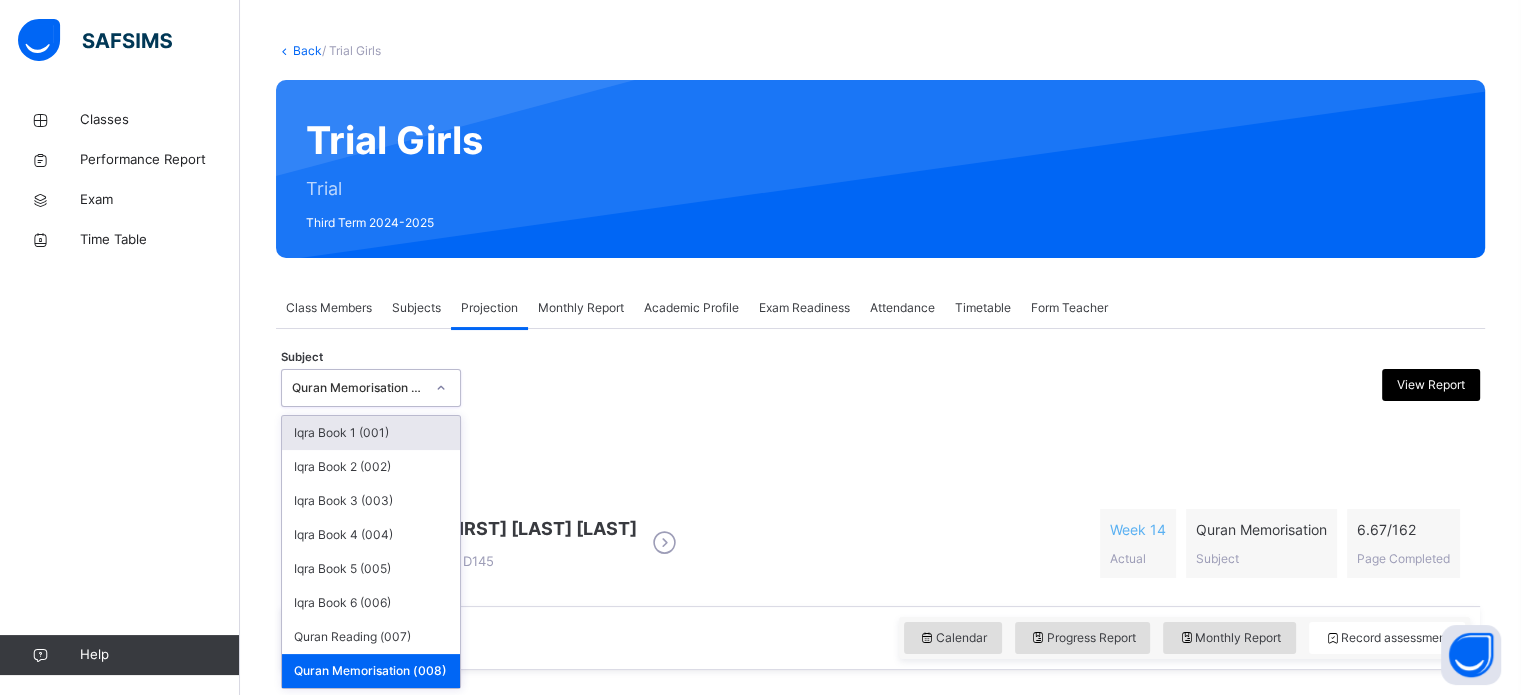 scroll, scrollTop: 89, scrollLeft: 0, axis: vertical 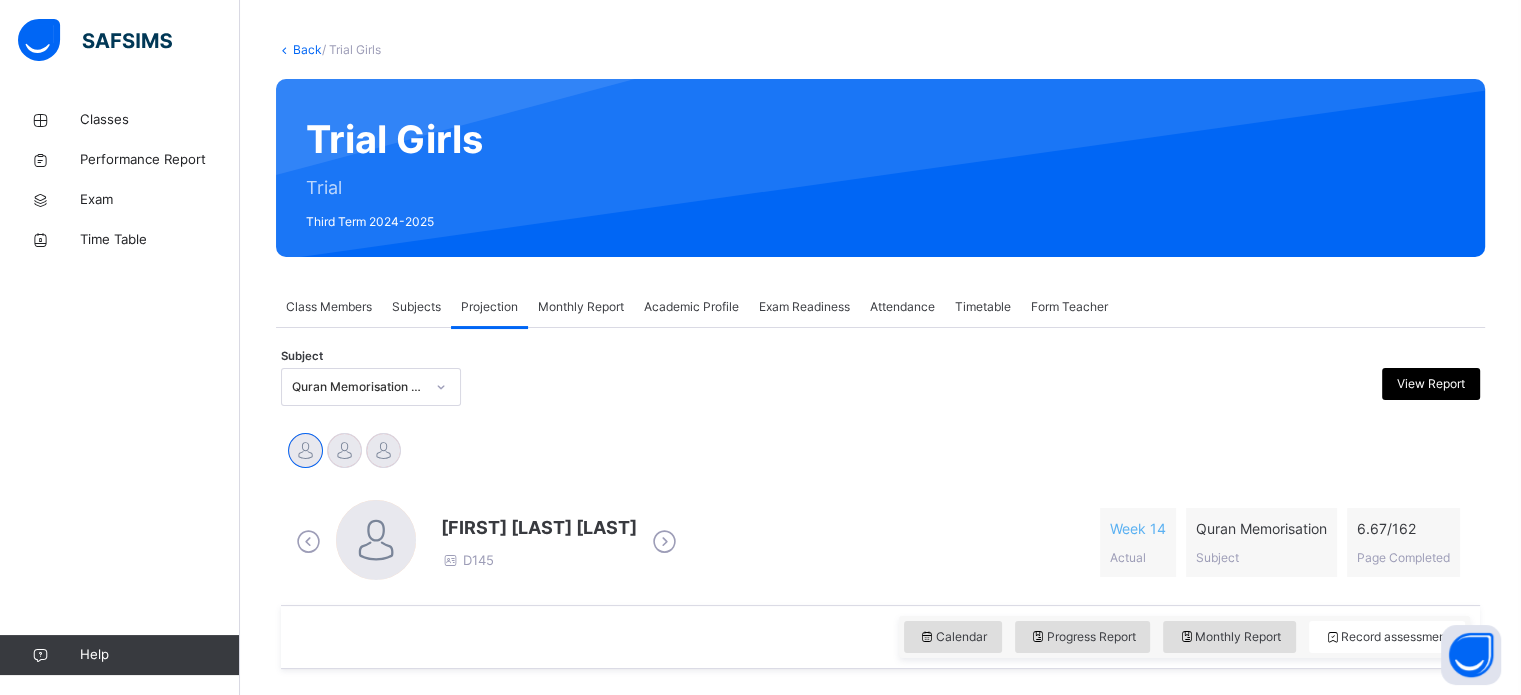 click at bounding box center (1032, 387) 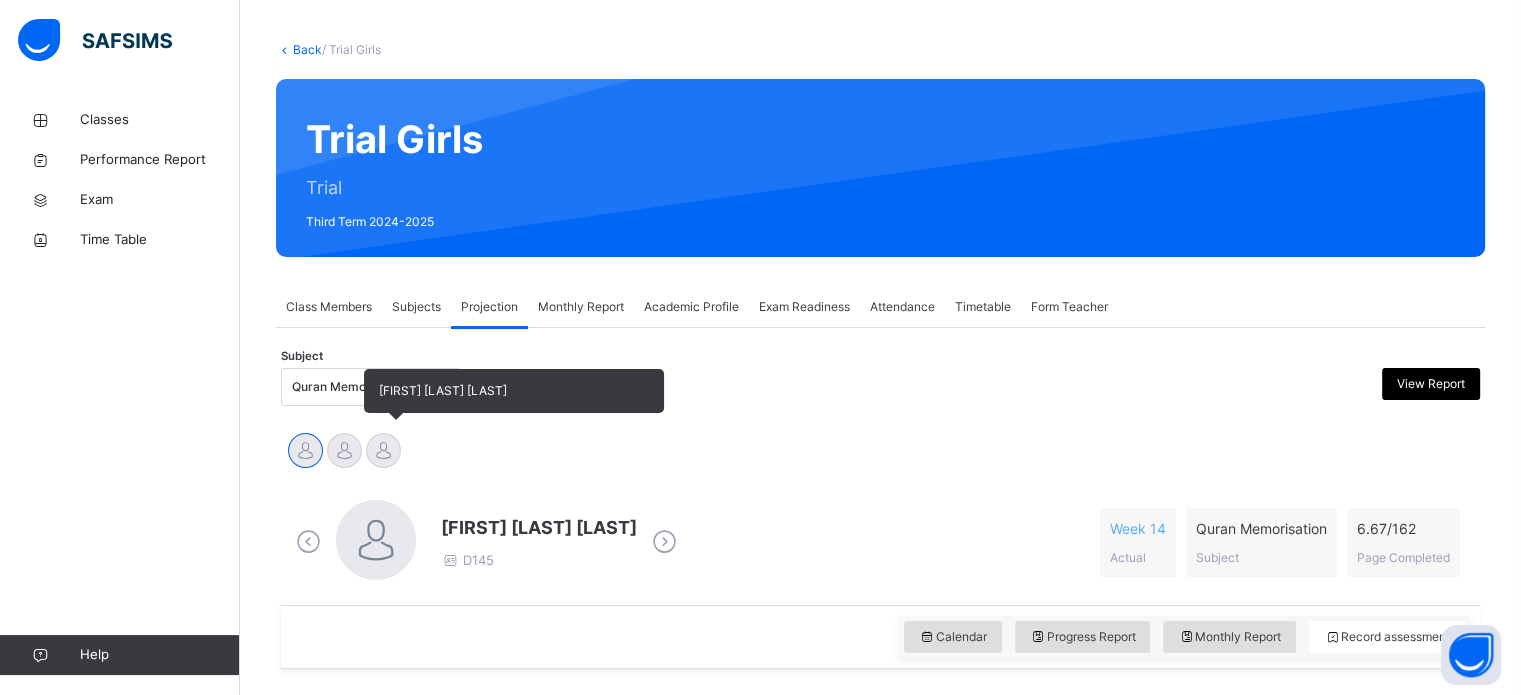 click at bounding box center [383, 450] 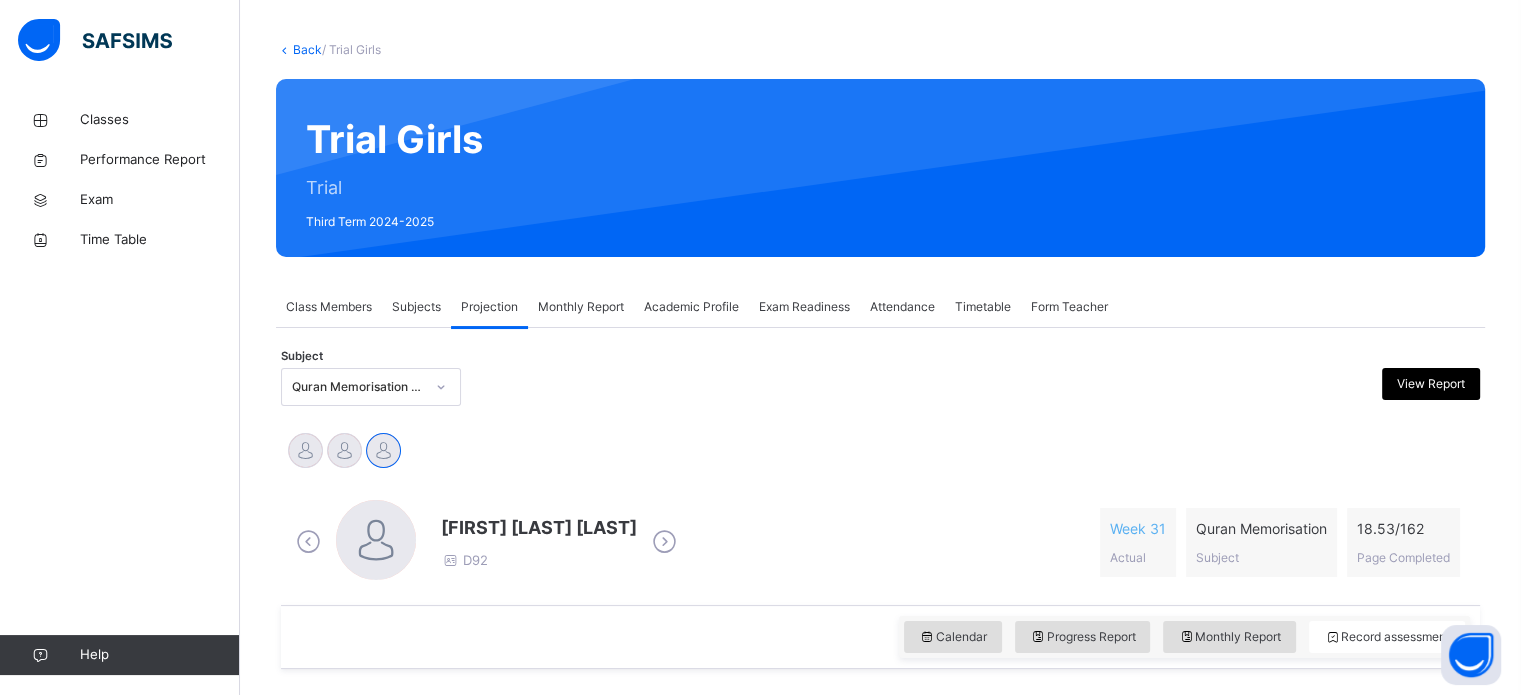 click on "[FIRST] [LAST] [LAST] [FIRST] [LAST] [LAST]" at bounding box center [880, 453] 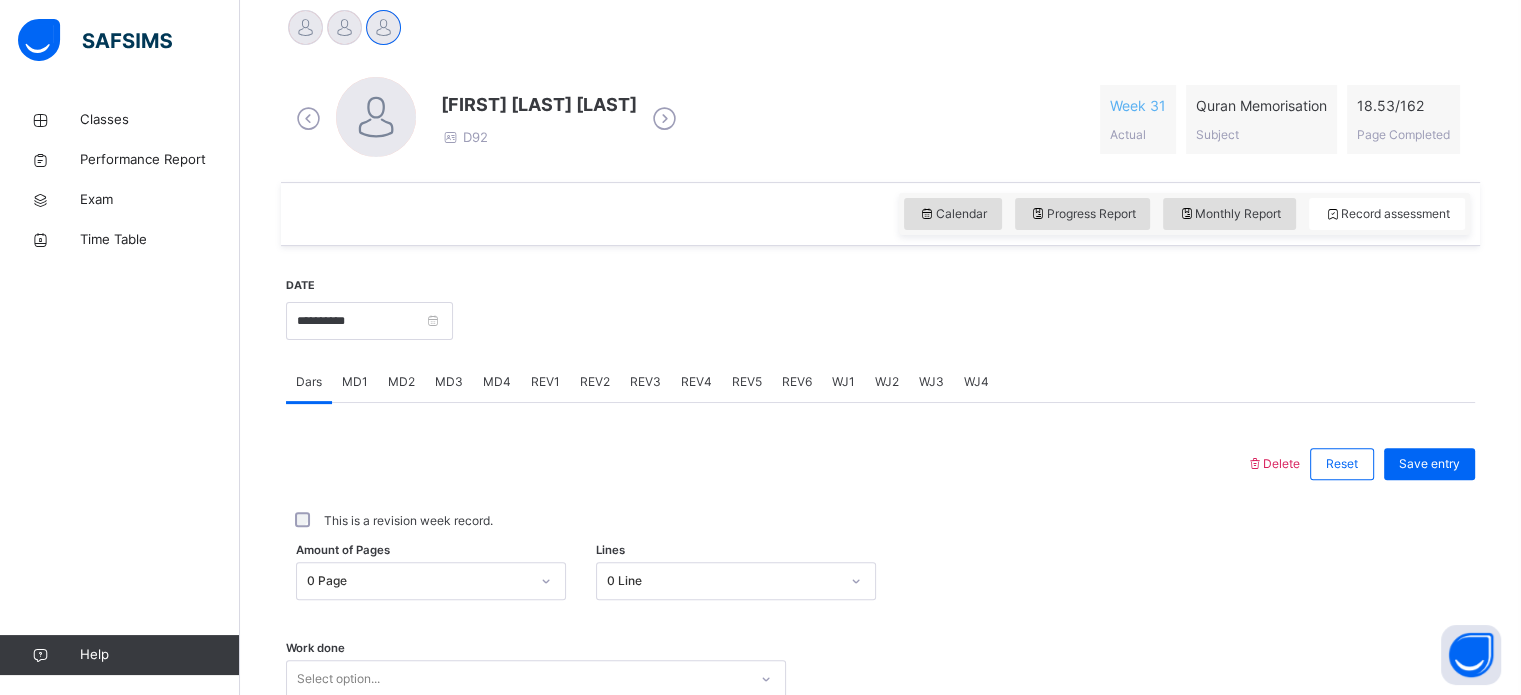 scroll, scrollTop: 529, scrollLeft: 0, axis: vertical 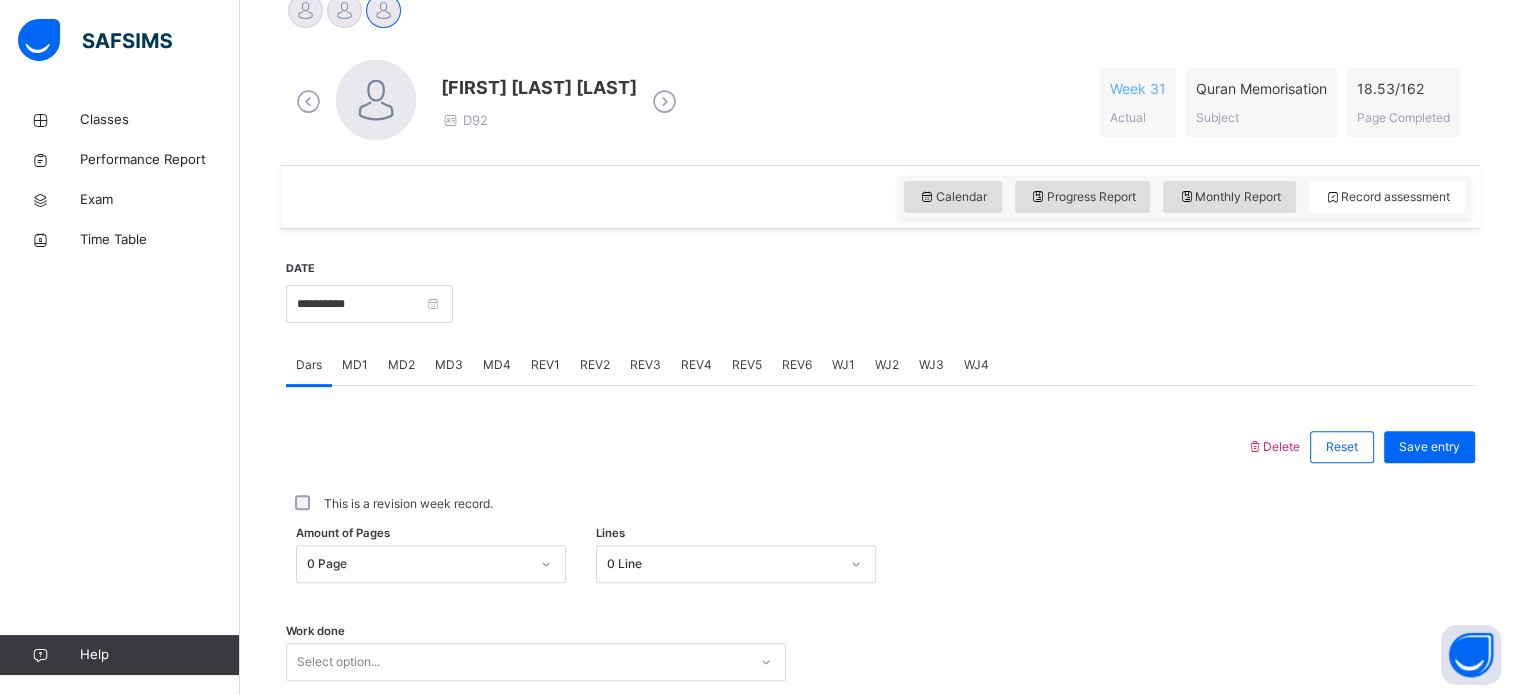 click on "REV1" at bounding box center (545, 365) 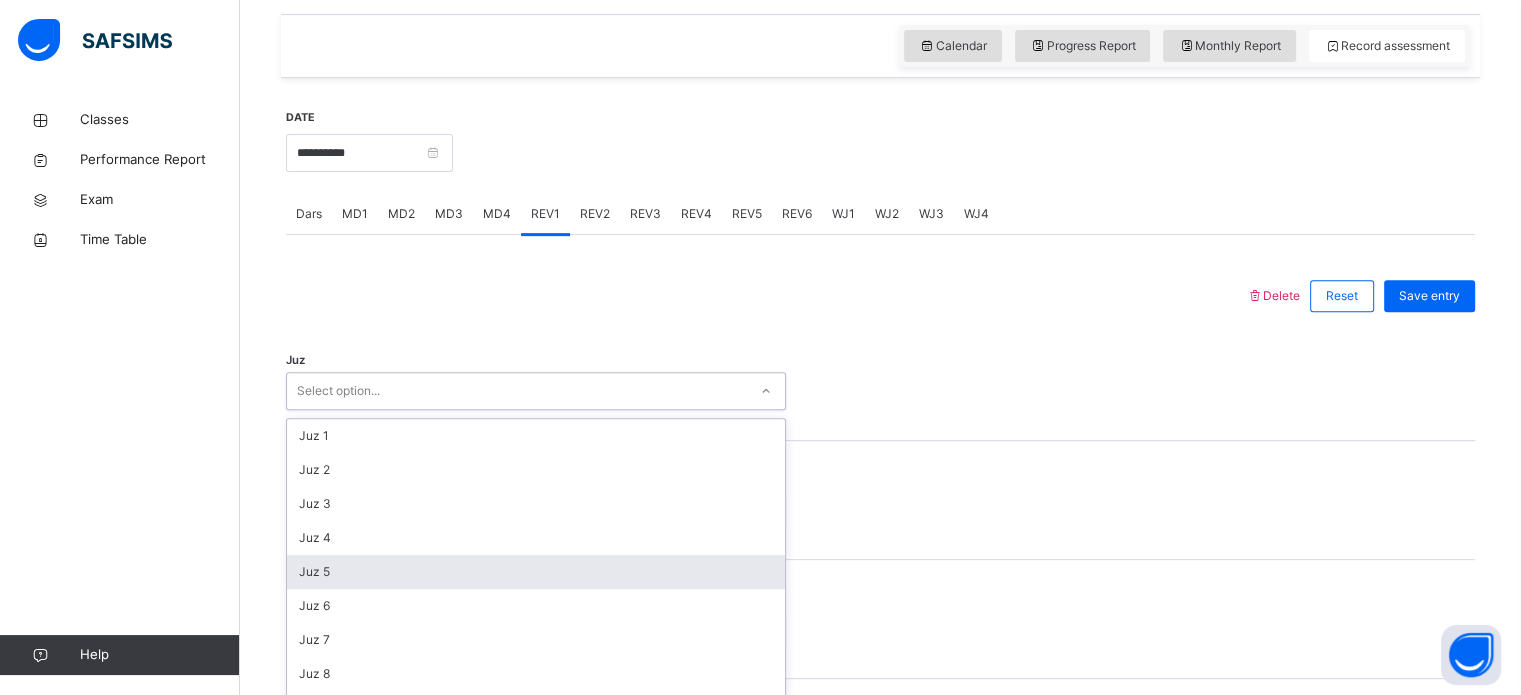 click on "option Juz 5 focused, 5 of 30. 30 results available. Use Up and Down to choose options, press Enter to select the currently focused option, press Escape to exit the menu, press Tab to select the option and exit the menu. Select option... Juz 1 Juz 2 Juz 3 Juz 4 Juz 5 Juz 6 Juz 7 Juz 8 Juz 9 Juz 10 Juz 11 Juz 12 Juz 13 Juz 14 Juz 15 Juz 16 Juz 17 Juz 18 Juz 19 Juz 20 Juz 21 Juz 22 Juz 23 Juz 24 Juz 25 Juz 26 Juz 27 Juz 28 Juz 29 Juz 30" at bounding box center (536, 391) 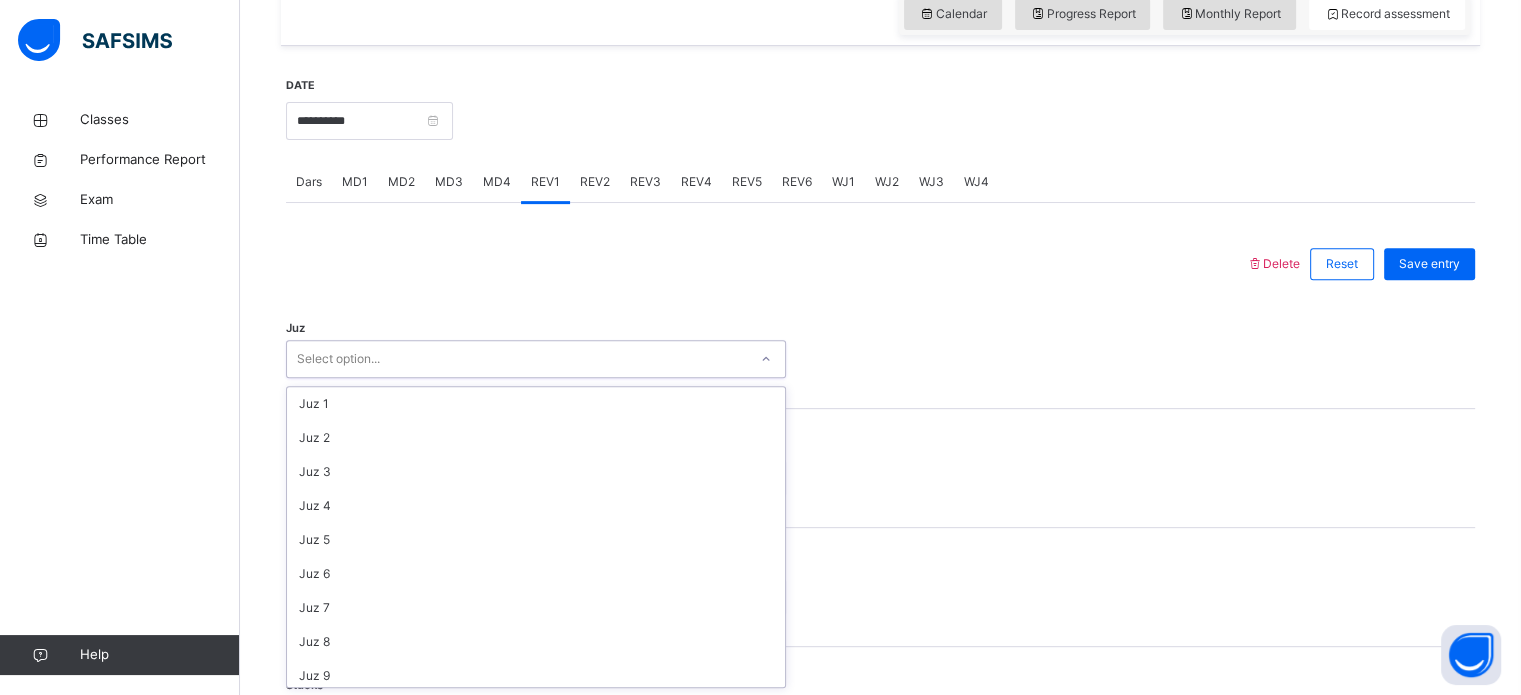 scroll, scrollTop: 720, scrollLeft: 0, axis: vertical 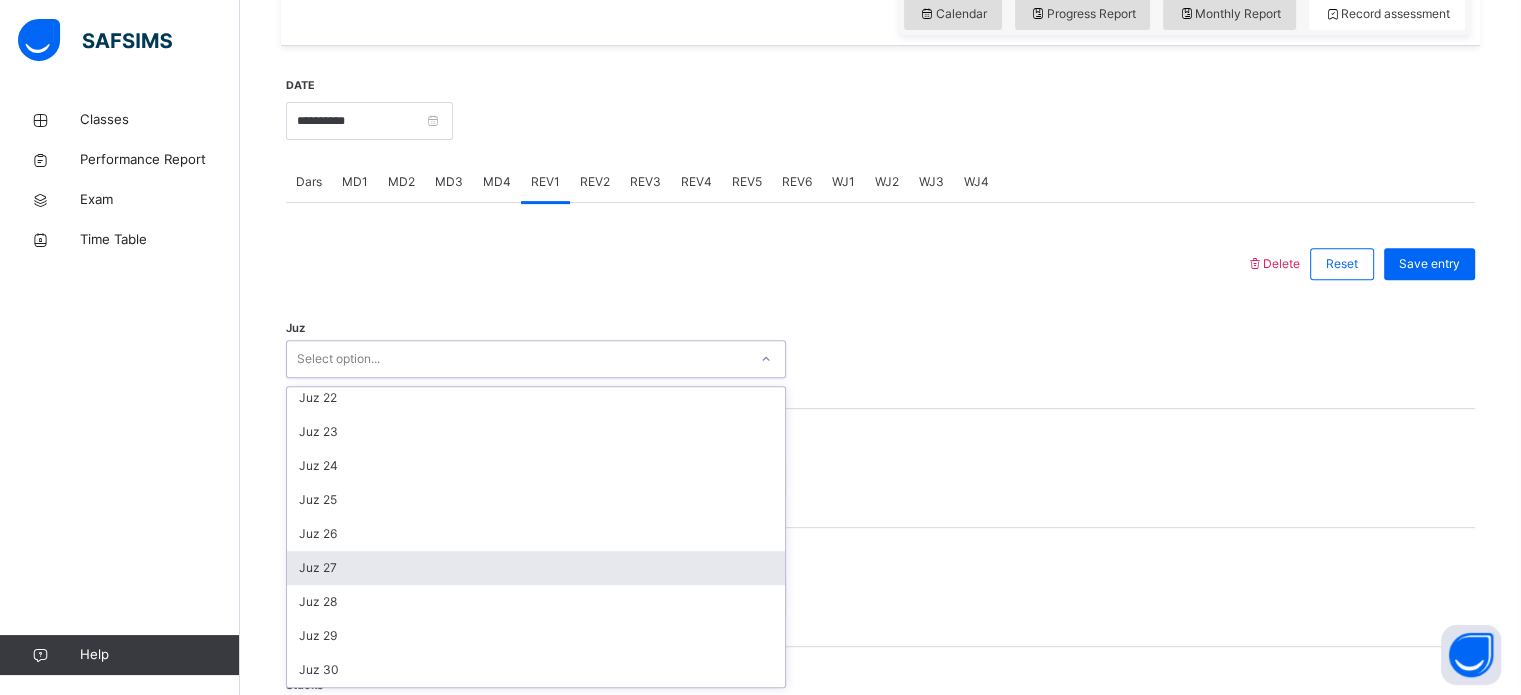 click on "Juz 27" at bounding box center (536, 568) 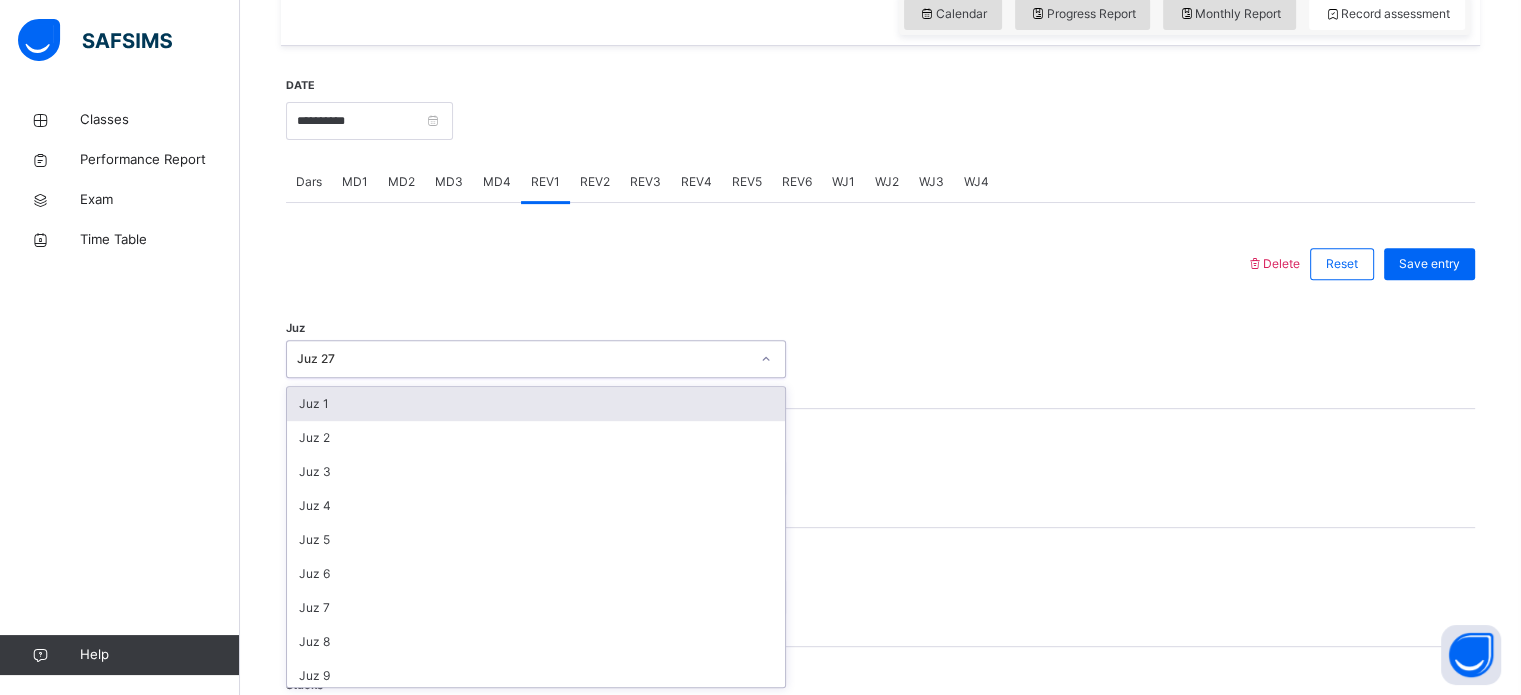 click on "Juz 27" at bounding box center (523, 359) 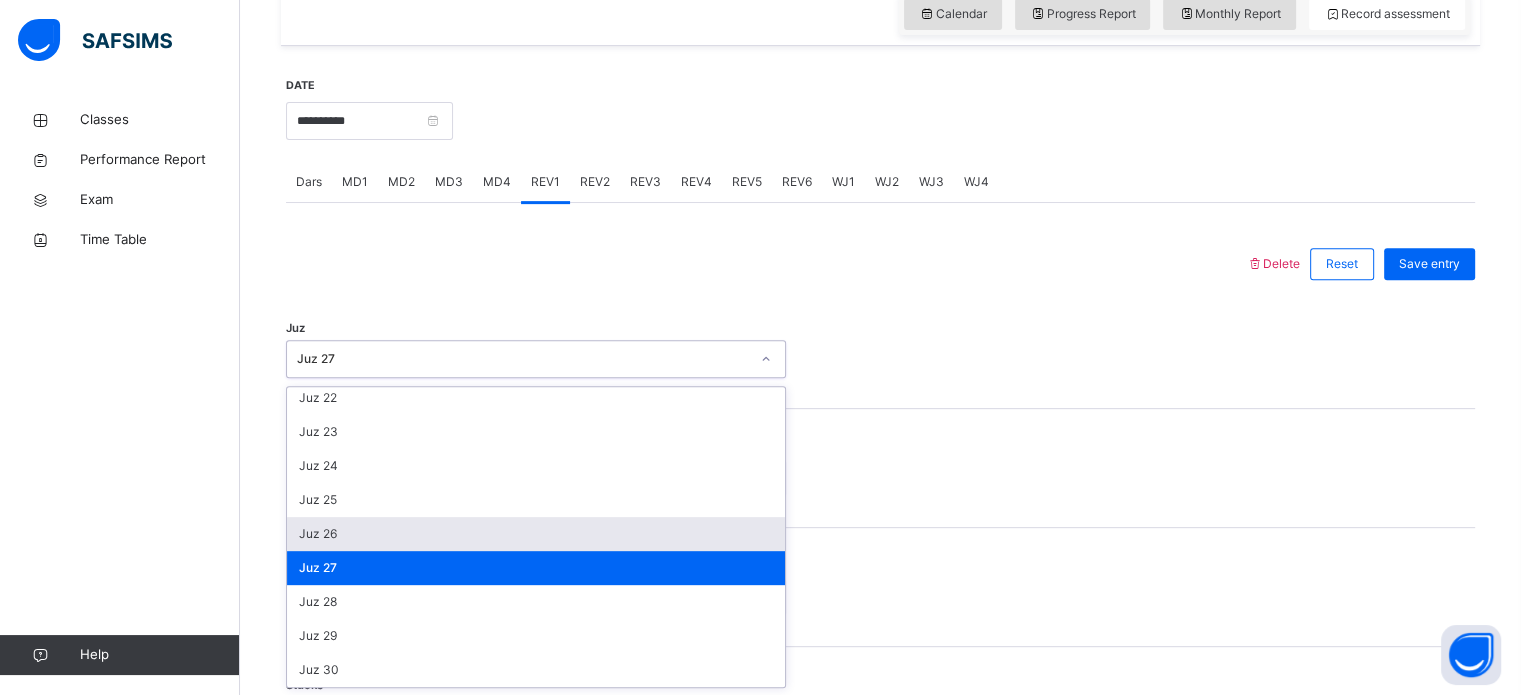 click on "Juz 26" at bounding box center (536, 534) 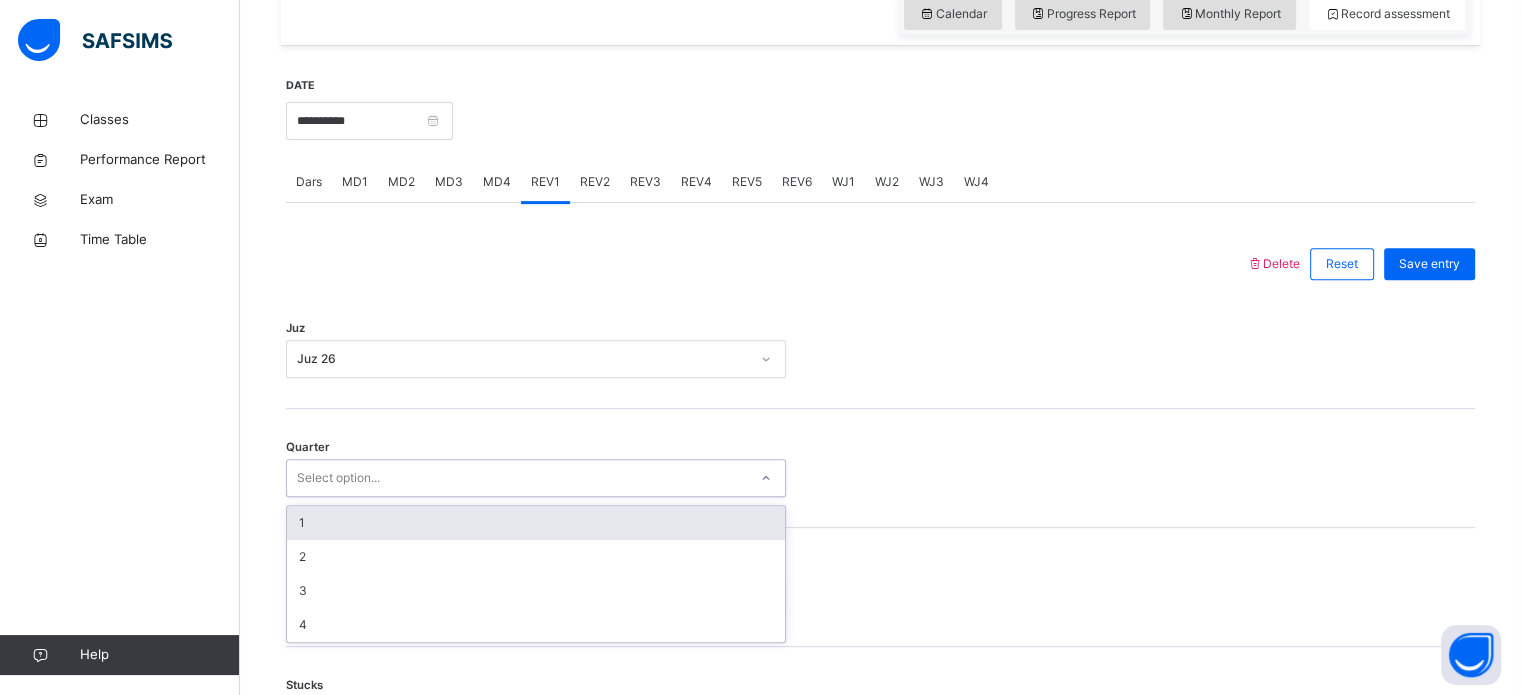 click on "Select option..." at bounding box center (517, 478) 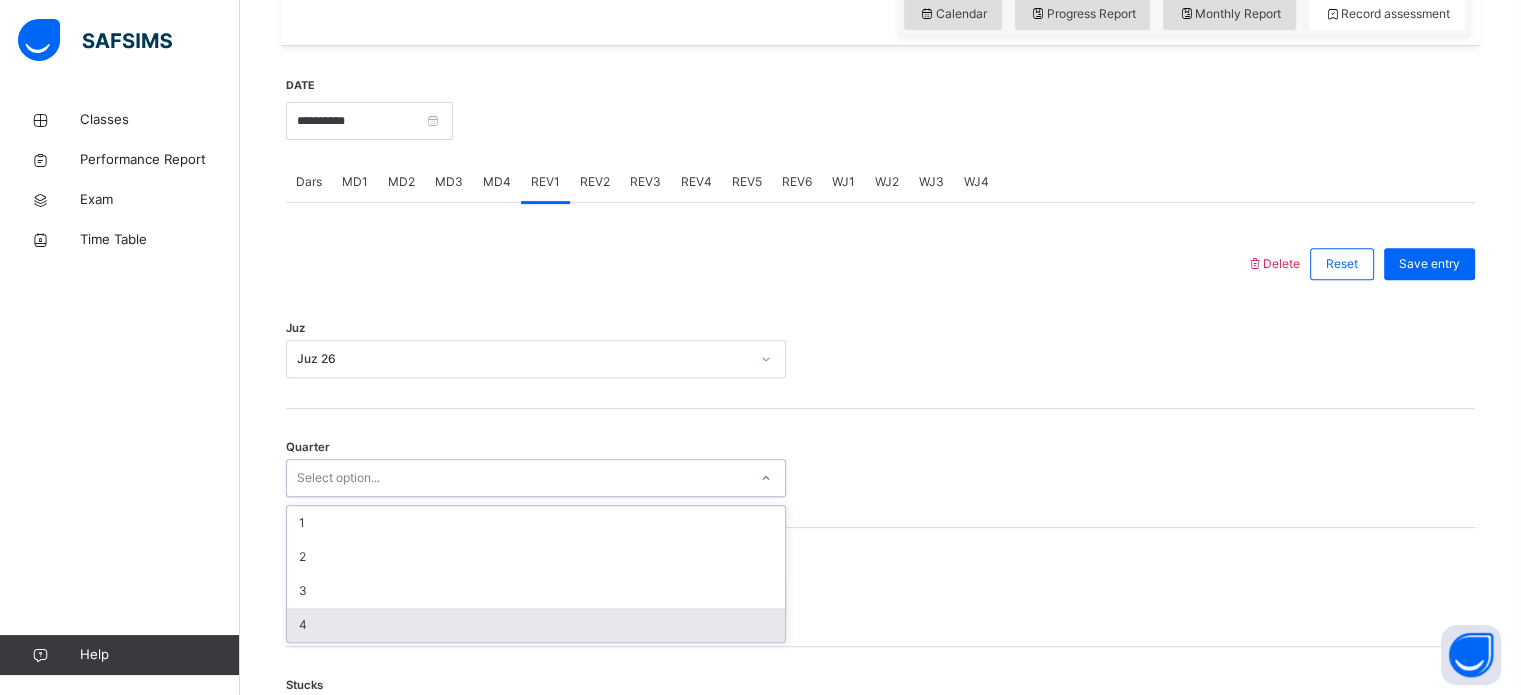 click on "4" at bounding box center [536, 625] 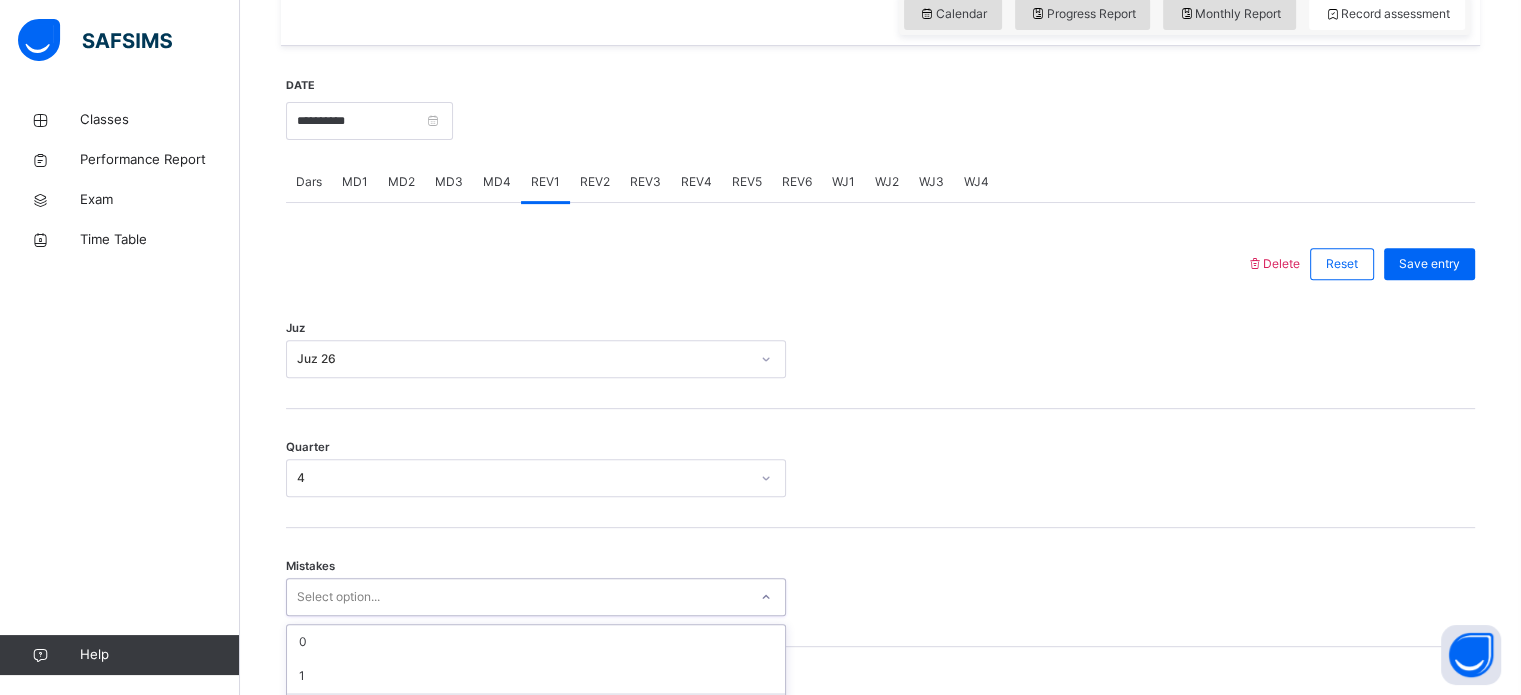 scroll, scrollTop: 888, scrollLeft: 0, axis: vertical 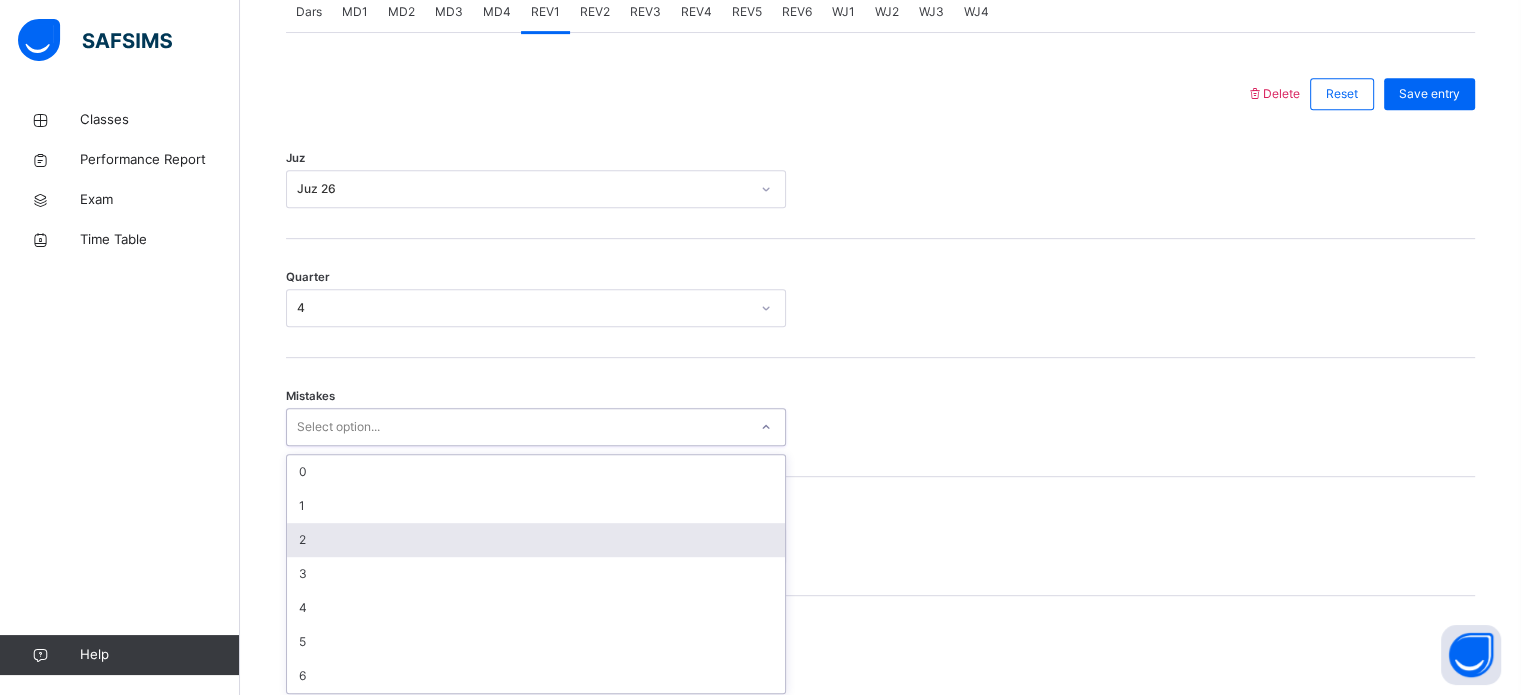 click on "option 2 focused, 3 of 7. 7 results available. Use Up and Down to choose options, press Enter to select the currently focused option, press Escape to exit the menu, press Tab to select the option and exit the menu. Select option... 0 1 2 3 4 5 6" at bounding box center (536, 427) 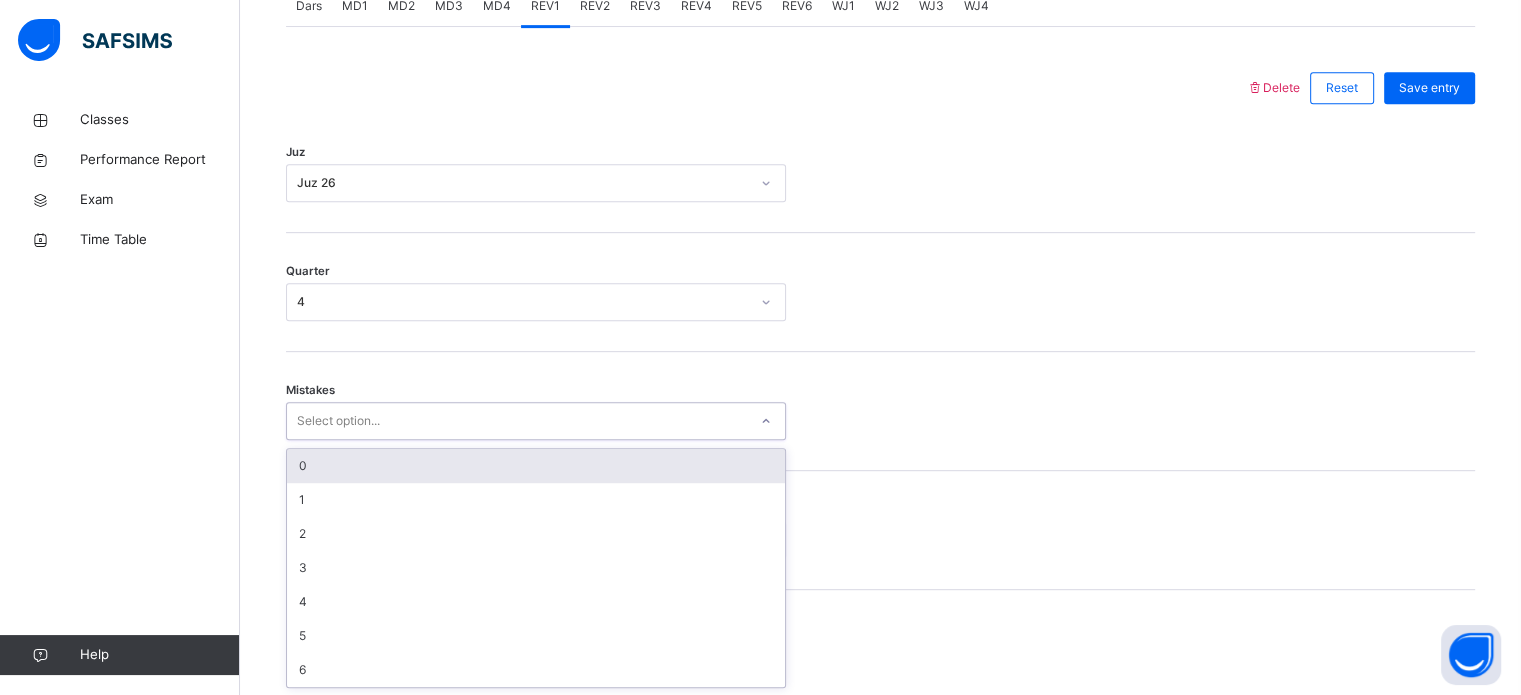click on "0" at bounding box center [536, 466] 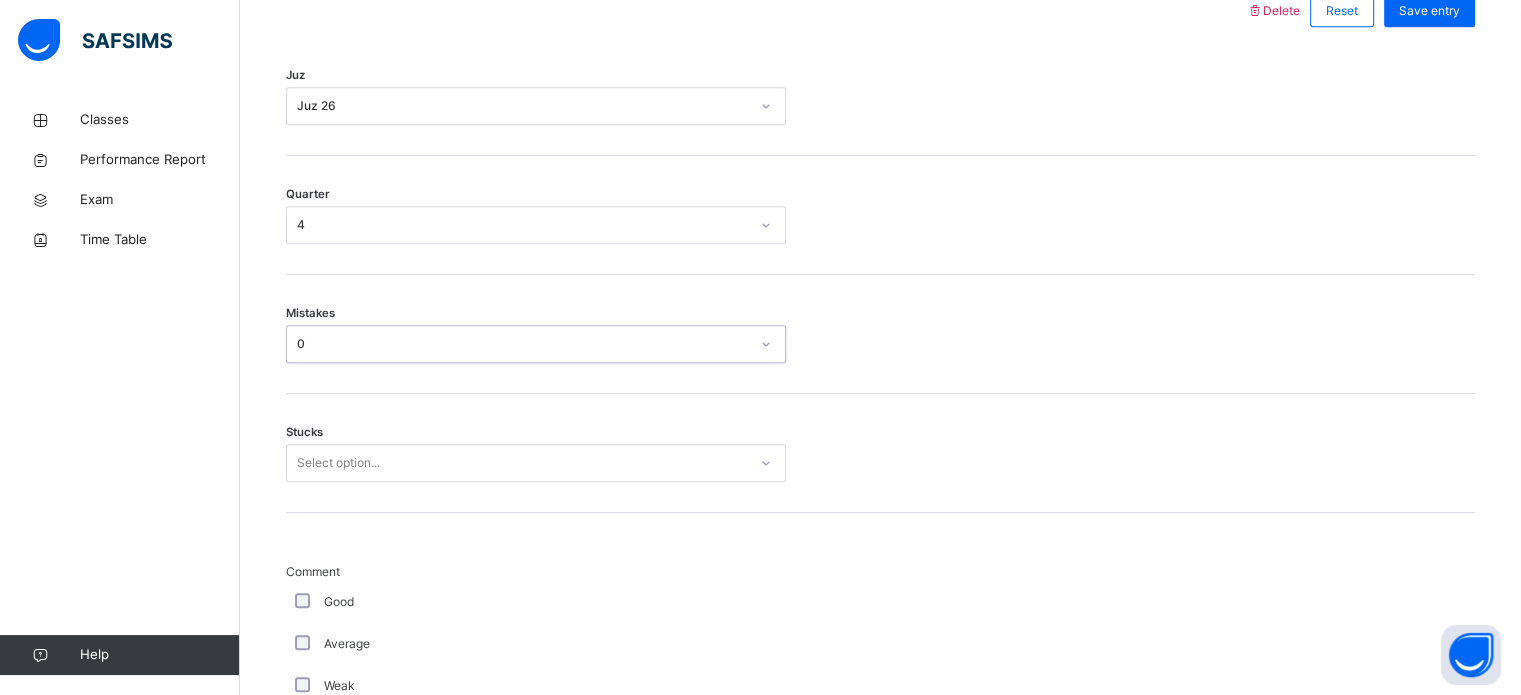 click on "Select option..." at bounding box center (536, 463) 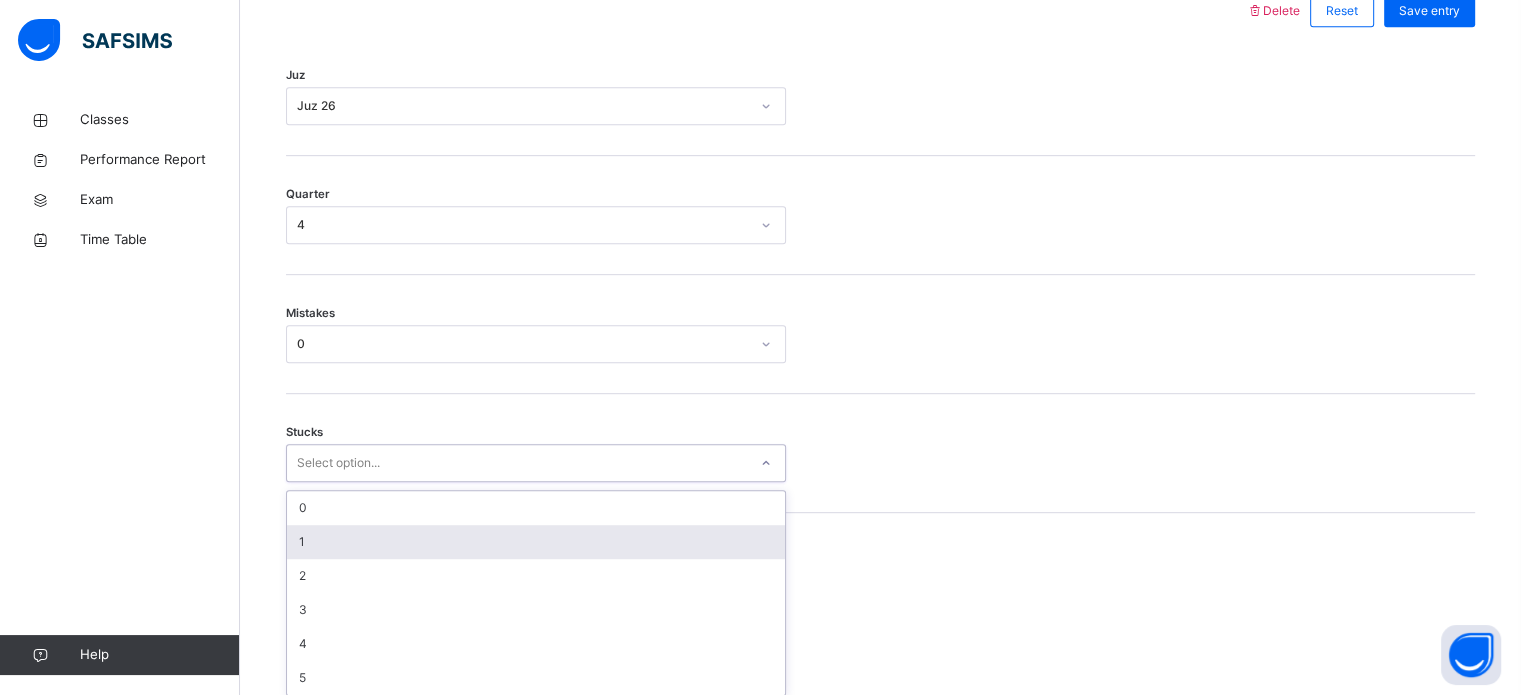 scroll, scrollTop: 972, scrollLeft: 0, axis: vertical 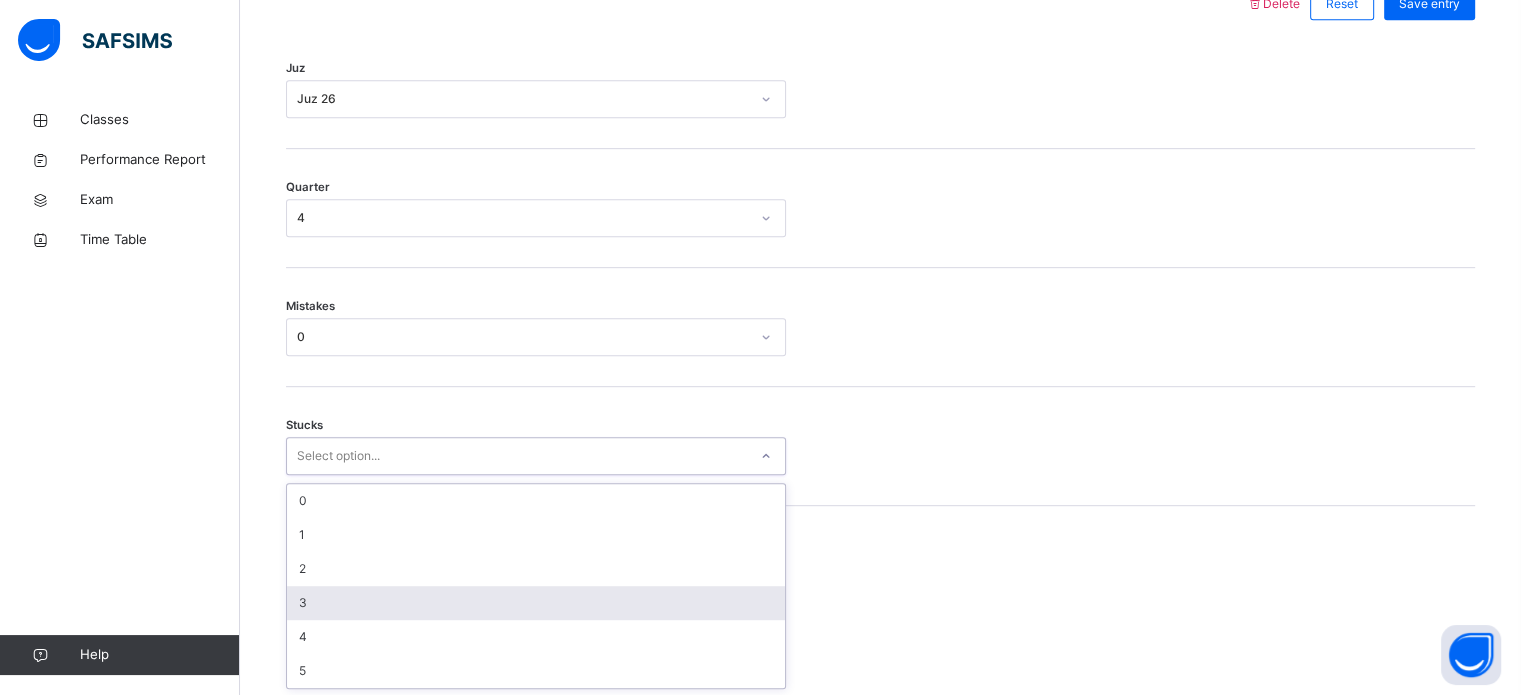 click on "3" at bounding box center [536, 603] 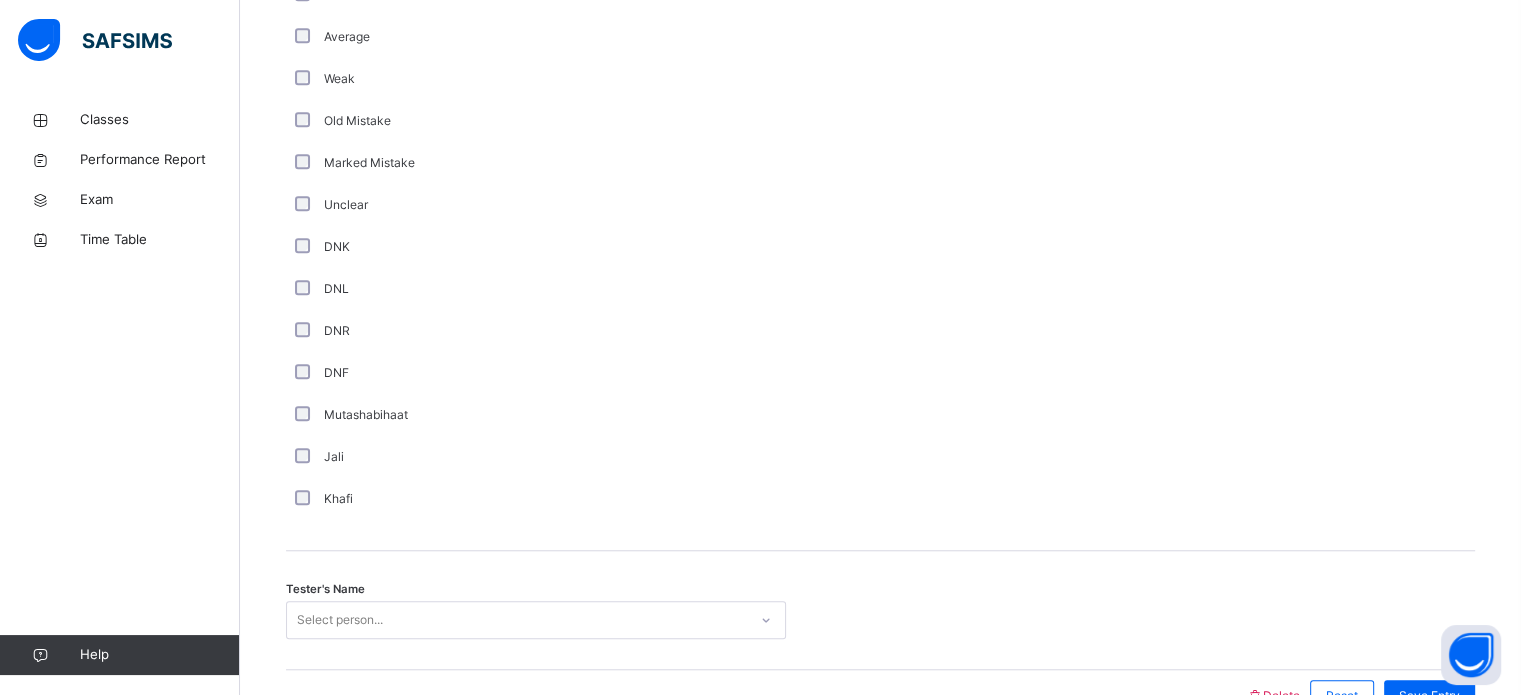 scroll, scrollTop: 1612, scrollLeft: 0, axis: vertical 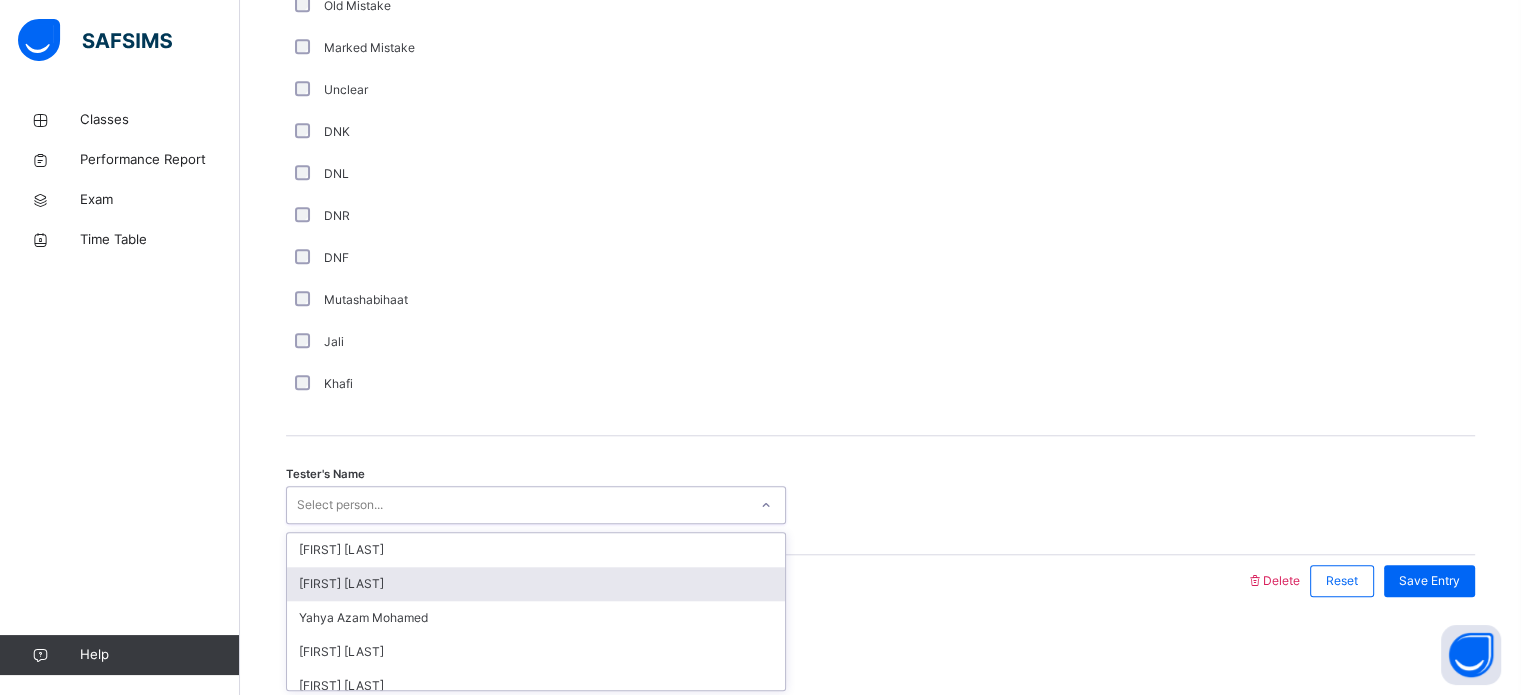 click on "option Umair Waziri focused, 2 of 91. 91 results available. Use Up and Down to choose options, press Enter to select the currently focused option, press Escape to exit the menu, press Tab to select the option and exit the menu. Select person... Salahuddin Elyas Umair Waziri Yahya Azam Mohamed Hamzah Trabaz Muhammad Eisa Raja Ameer Al Majzoub KAYAS RIHAN Mohammed Faariq Ali Muhammad Musa Raja Sulaiman Trabaz Muhammad Qasim Zuberali Azhar Maung Lynn Akram Murdin Affan Ahmad Ainul Shuhadah Ummu Sulaim Abdulsalam Isa Azrin Sumayyah Alikozai Elhamudin Rahmani Ghina Althafunnisa Deddy Ilyas Abro Alia Faren Muhammad Aariz Naveed Tahir Usman Toaryibar Idris Zakariya Mohamed Riham Mohamme Jemal Umar Alikozai Zaha Ahamed Zayaan Haseef Cooper Adam Sharif Sudais Hafizi Faizaan khan Jibril Abshir Talhah Bin Abdurrahman Musa Jusufovski Muhammed Rayan Mohammed Aslam Maryam Abdul Wahab Jaaber Mamun Mohammed Mohammed Jemal Anthony O'Keefe Rayyan Durrani musab Idris" at bounding box center (536, 505) 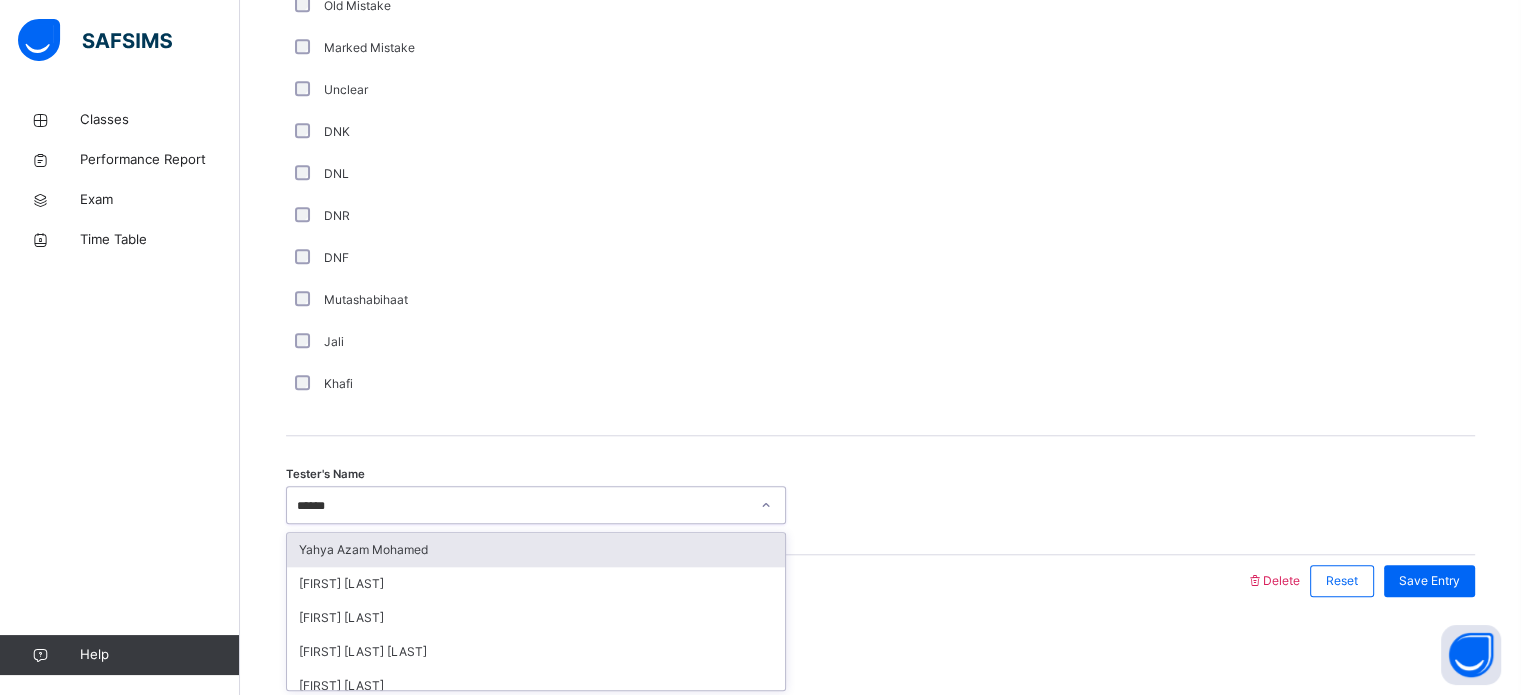type on "*******" 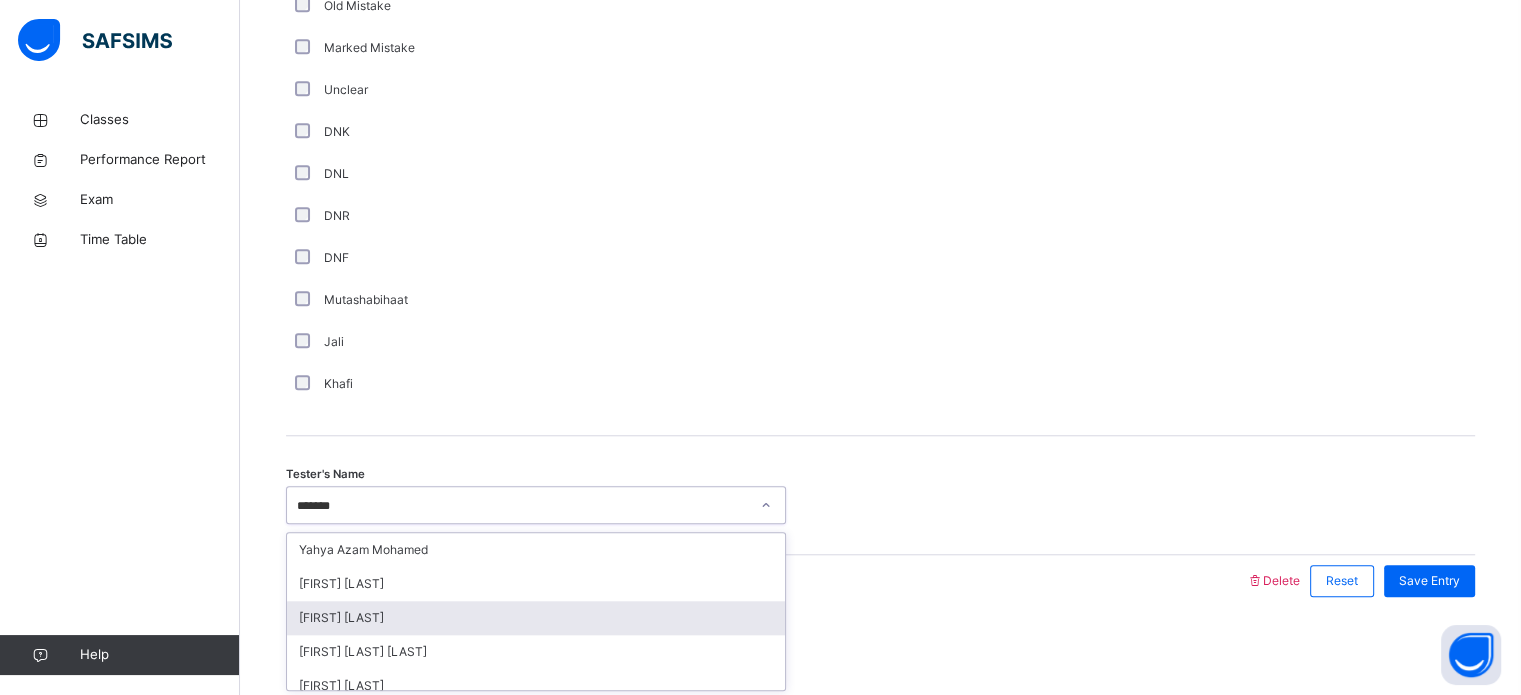 click on "[FIRST] [LAST]" at bounding box center [536, 618] 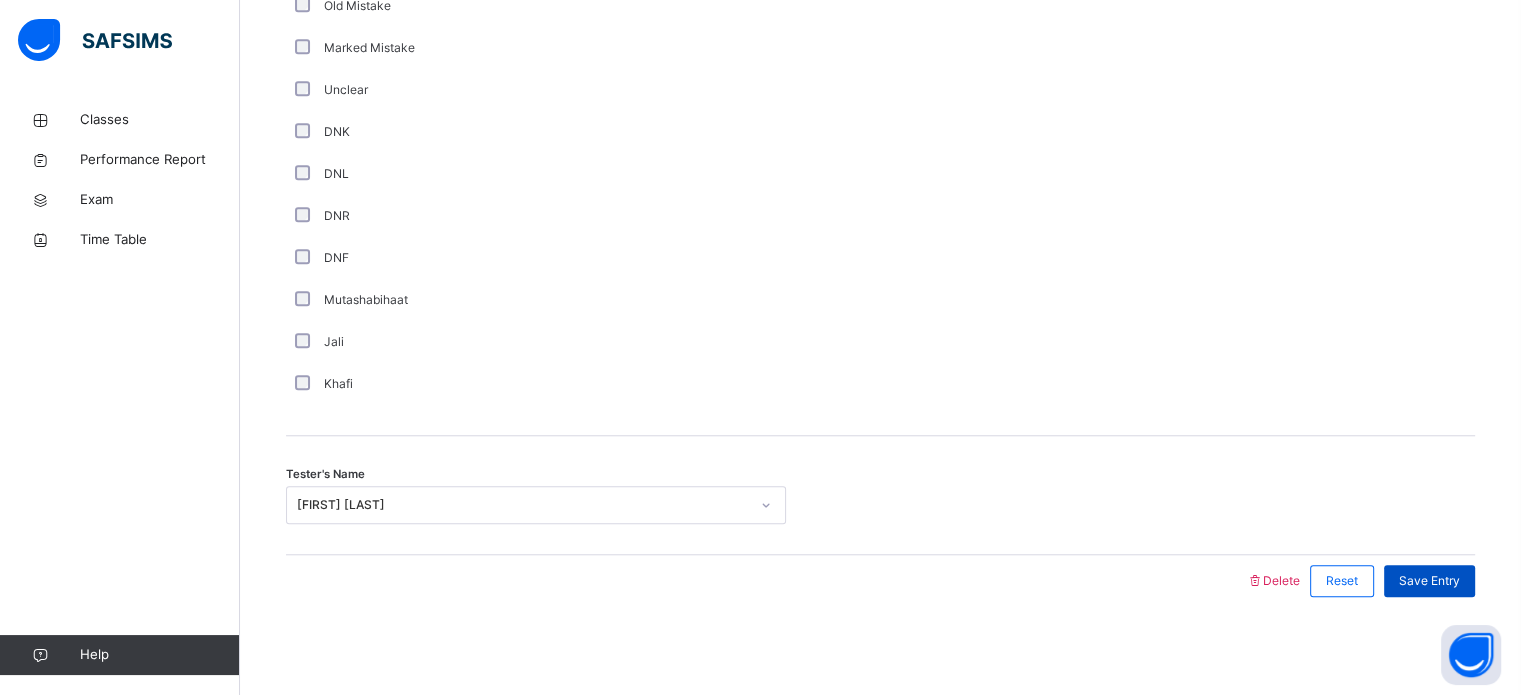 click on "Save Entry" at bounding box center [1429, 581] 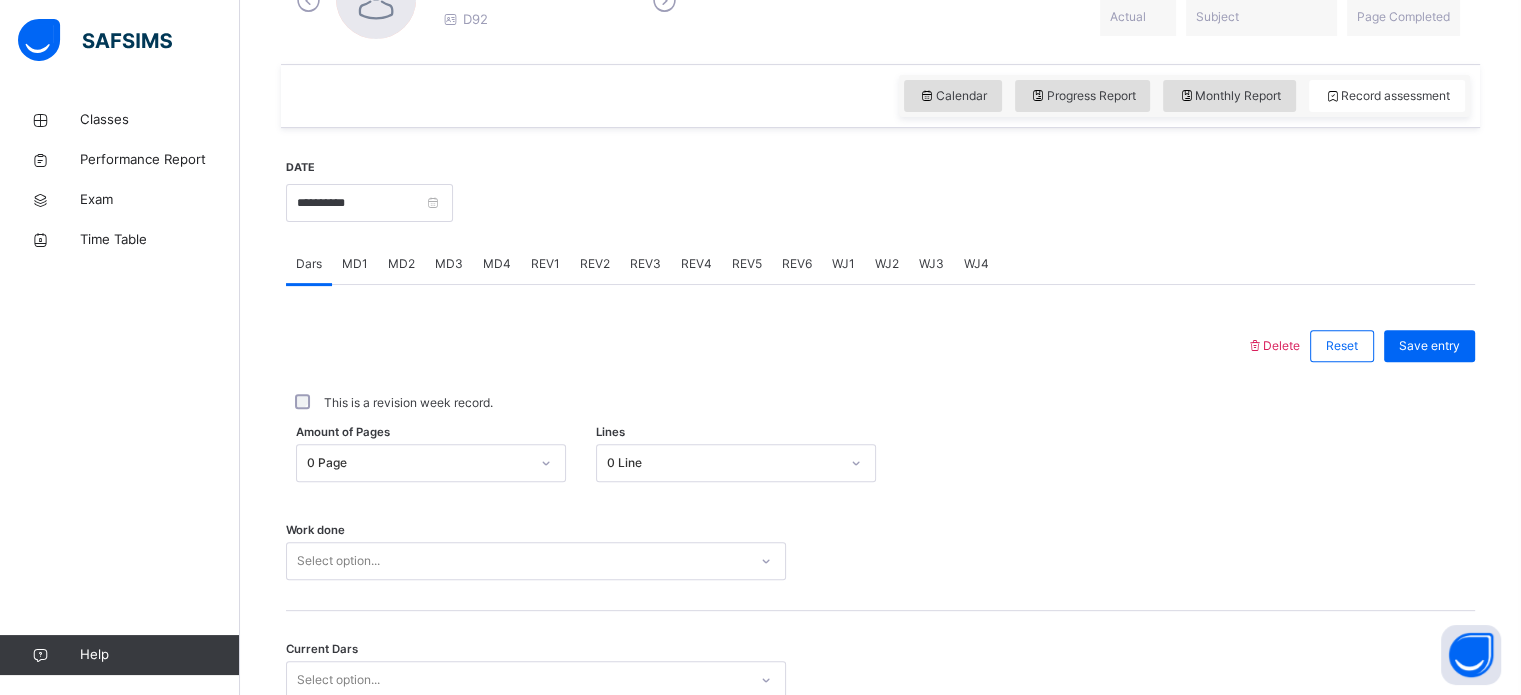 scroll, scrollTop: 806, scrollLeft: 0, axis: vertical 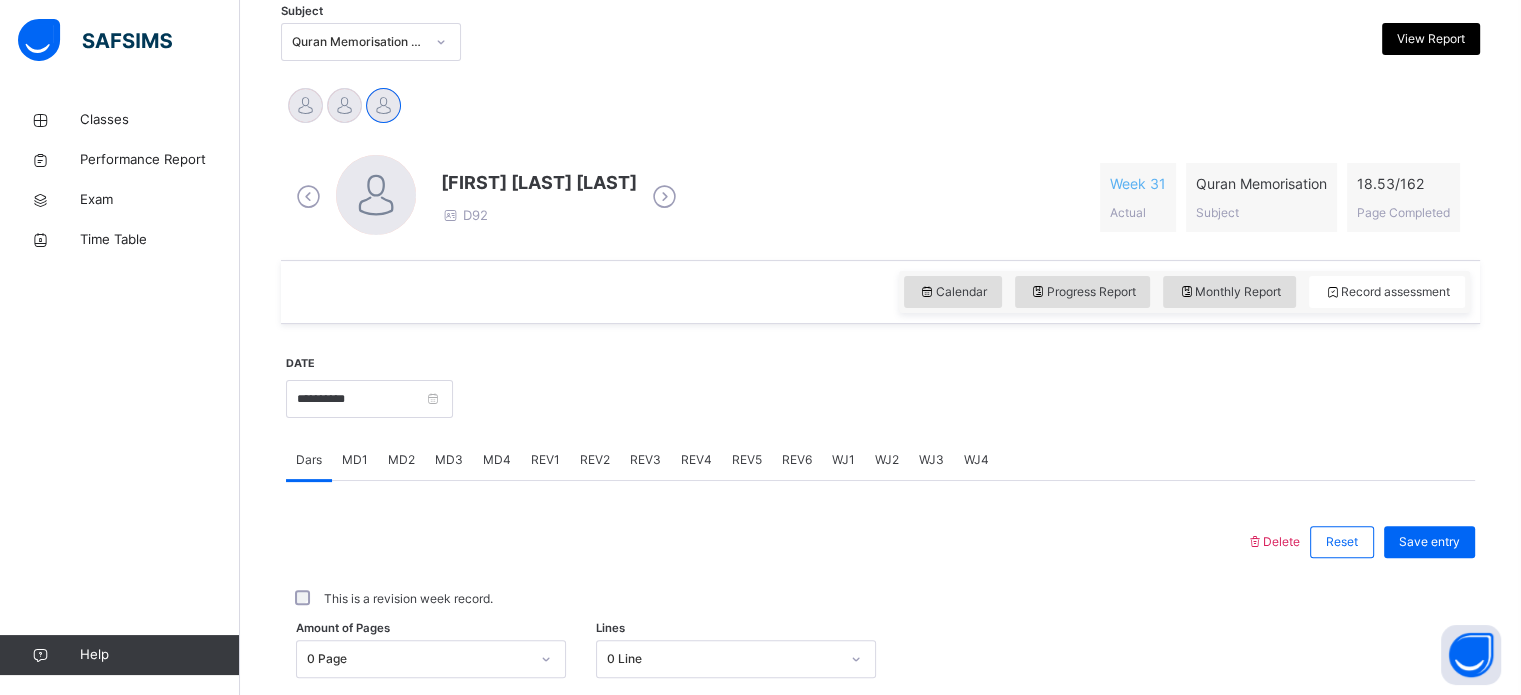 drag, startPoint x: 1530, startPoint y: 179, endPoint x: 1342, endPoint y: 23, distance: 244.2949 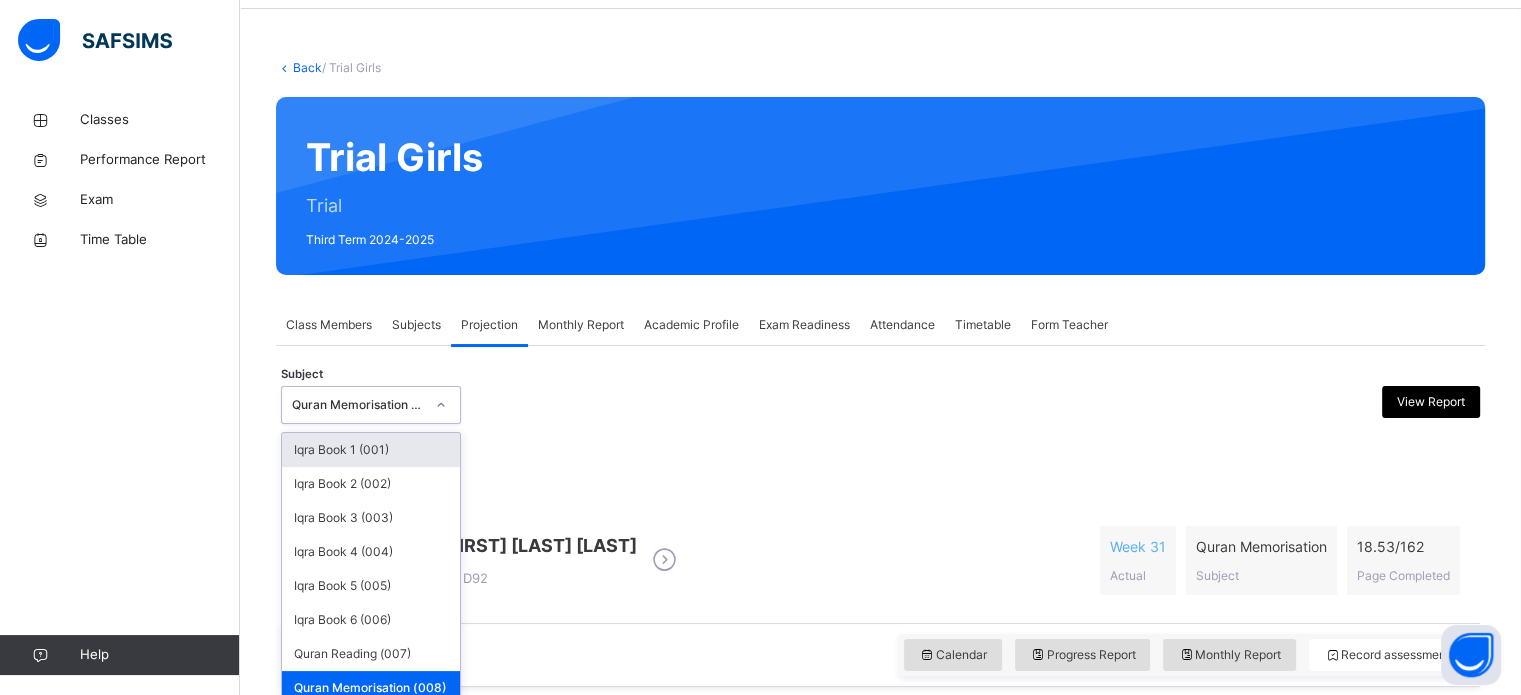 click on "option Quran Memorisation (008), selected.    option Iqra Book 1 (001) focused, 1 of 8. 8 results available. Use Up and Down to choose options, press Enter to select the currently focused option, press Escape to exit the menu, press Tab to select the option and exit the menu. Quran Memorisation (008) Iqra Book 1 (001) Iqra Book 2 (002) Iqra Book 3 (003) Iqra Book 4 (004) Iqra Book 5 (005) Iqra Book 6 (006) Quran Reading (007) Quran Memorisation (008)" at bounding box center [371, 405] 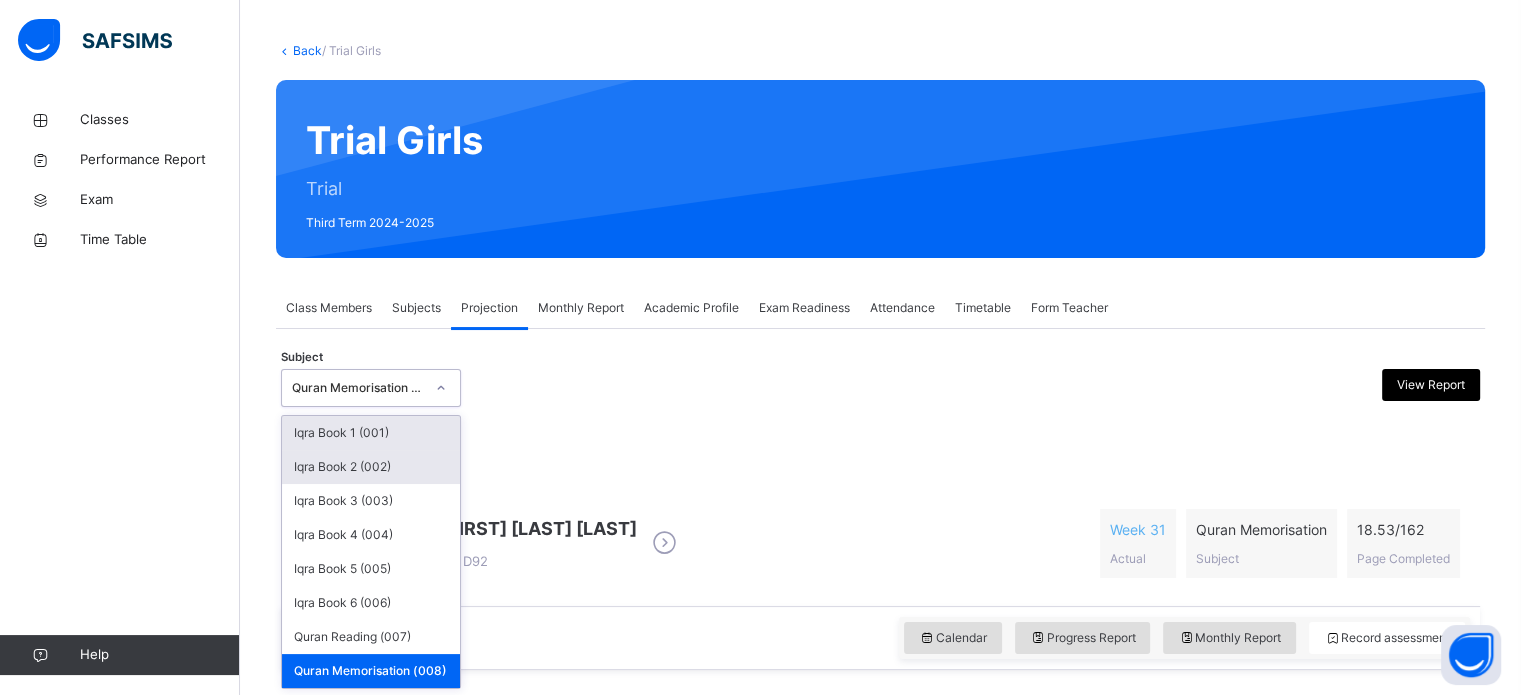 scroll, scrollTop: 89, scrollLeft: 0, axis: vertical 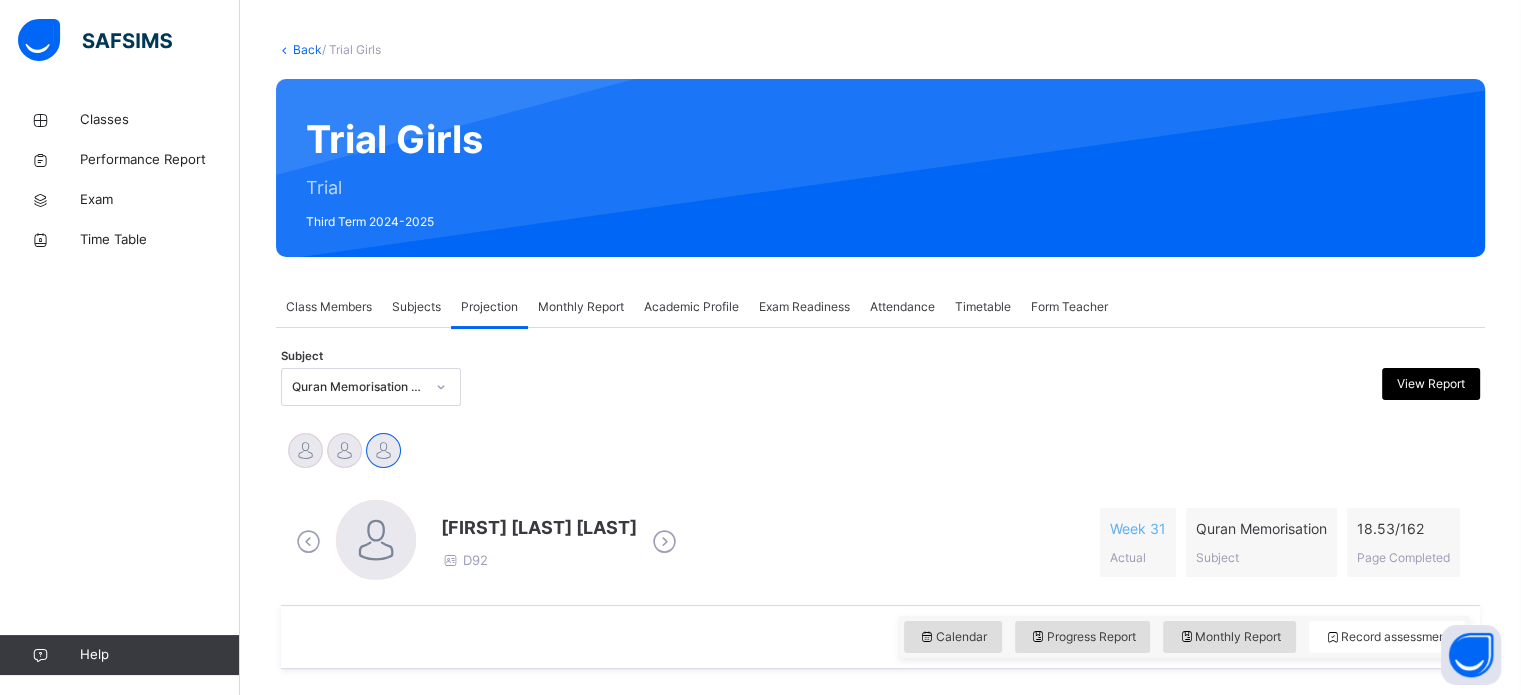click on "Subject Quran Memorisation (008) View Report" at bounding box center (880, 387) 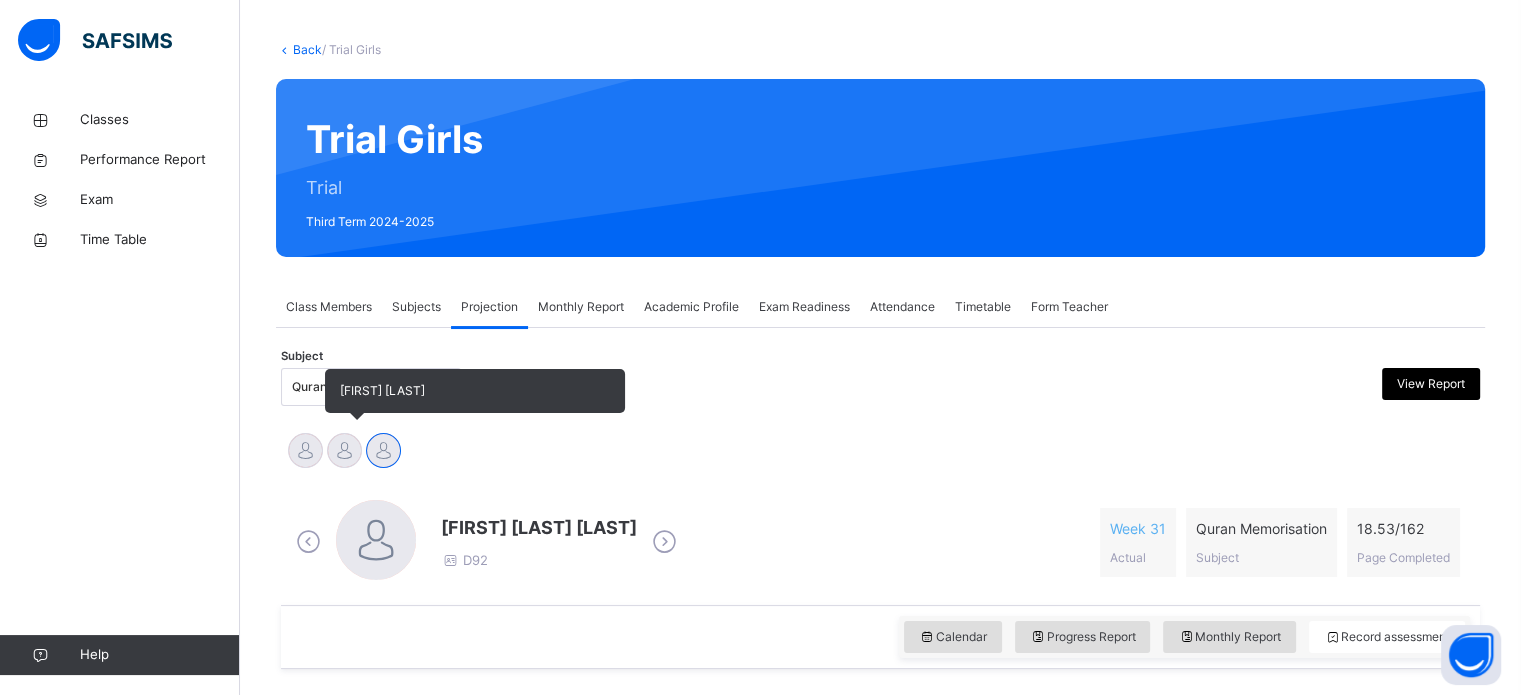 click on "[FIRST] [LAST]" at bounding box center [344, 453] 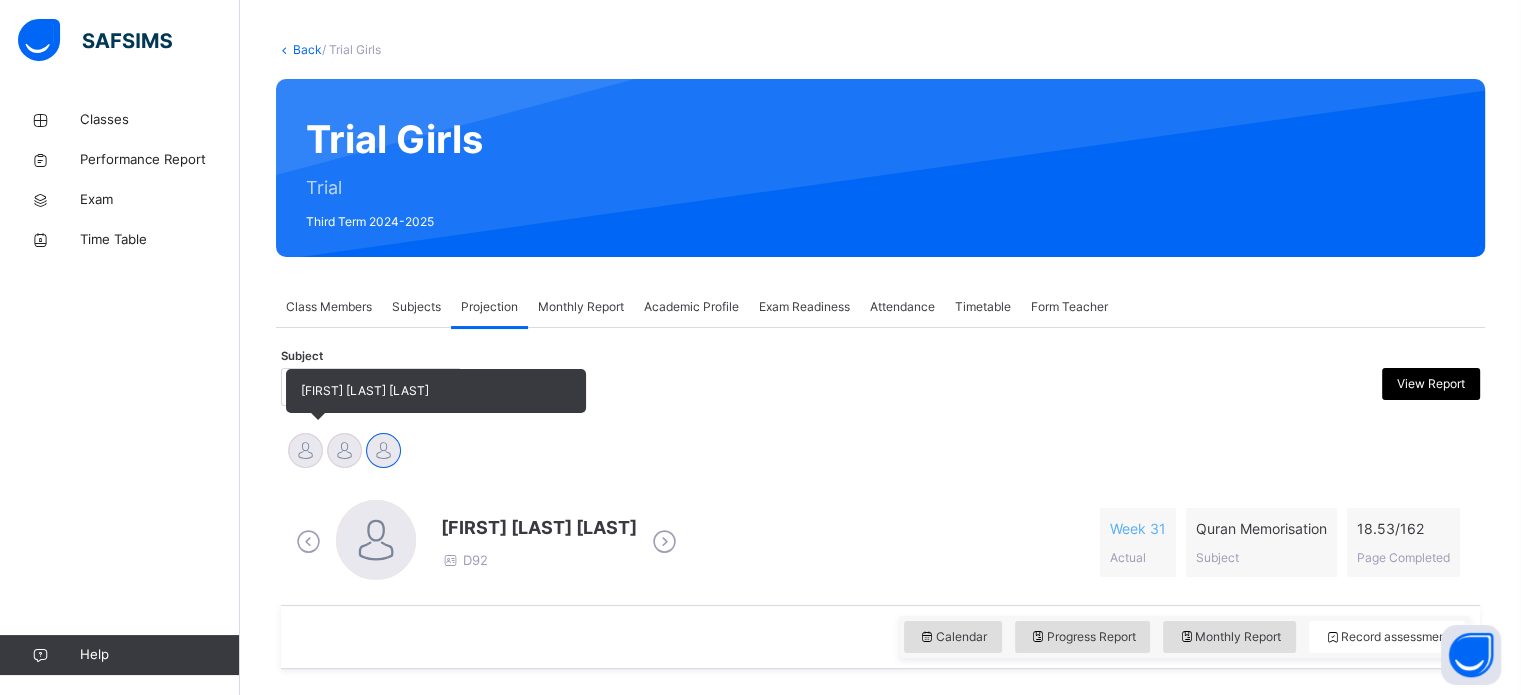 click at bounding box center [305, 450] 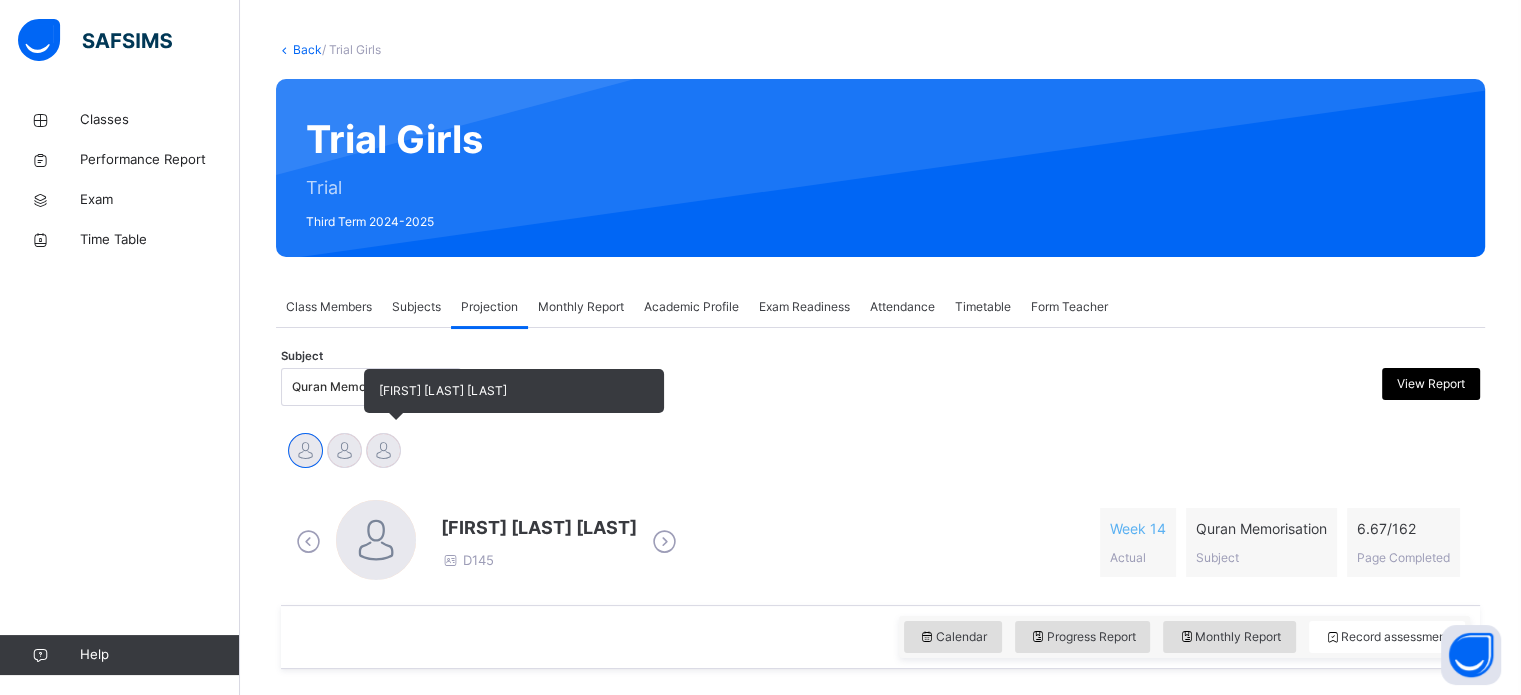drag, startPoint x: 348, startPoint y: 441, endPoint x: 376, endPoint y: 449, distance: 29.12044 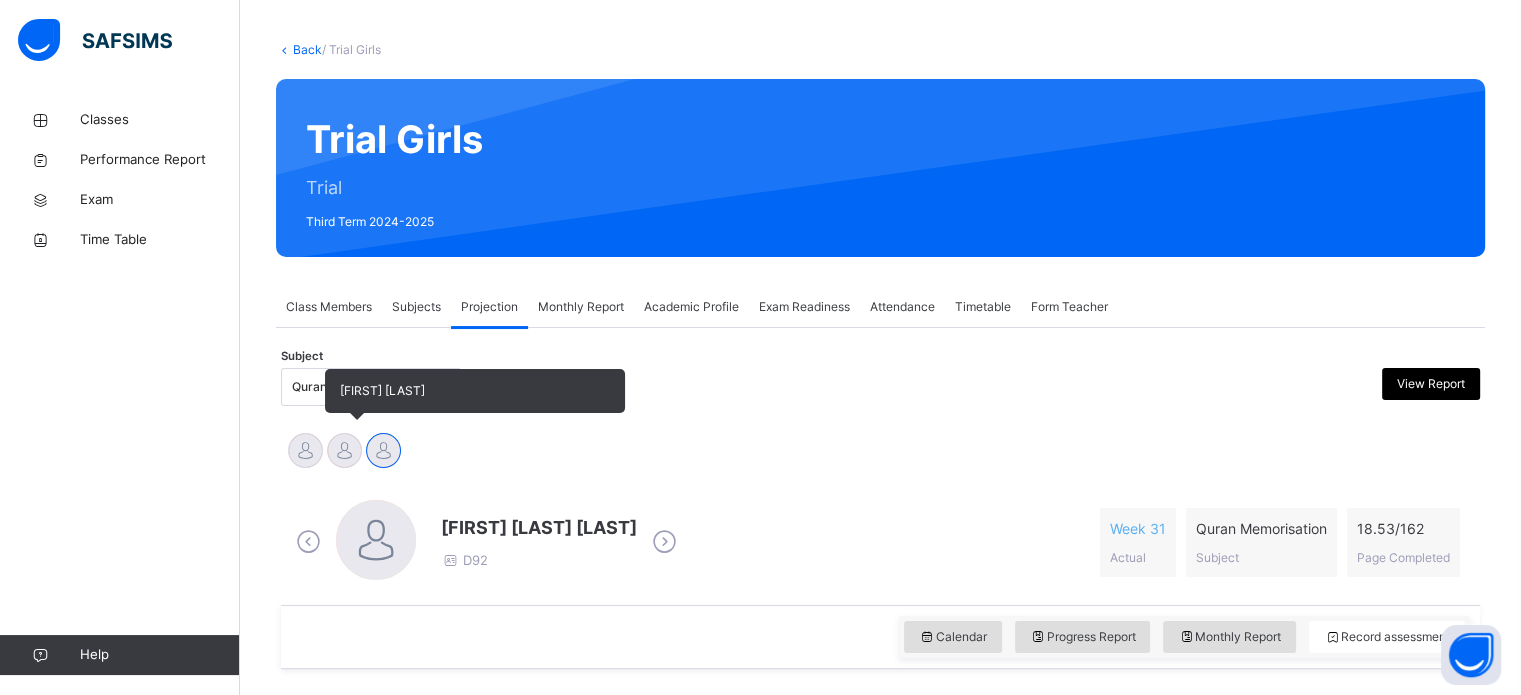 click at bounding box center (344, 450) 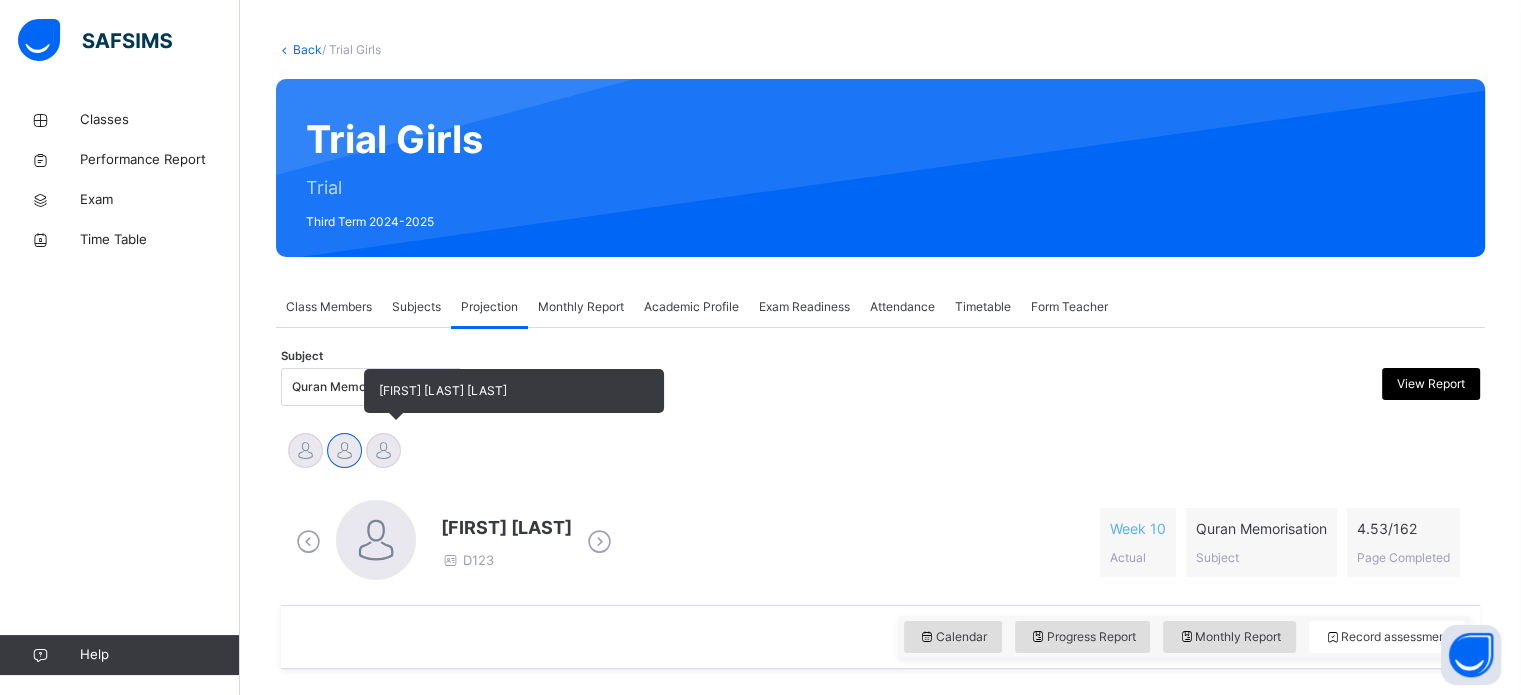 click at bounding box center (383, 450) 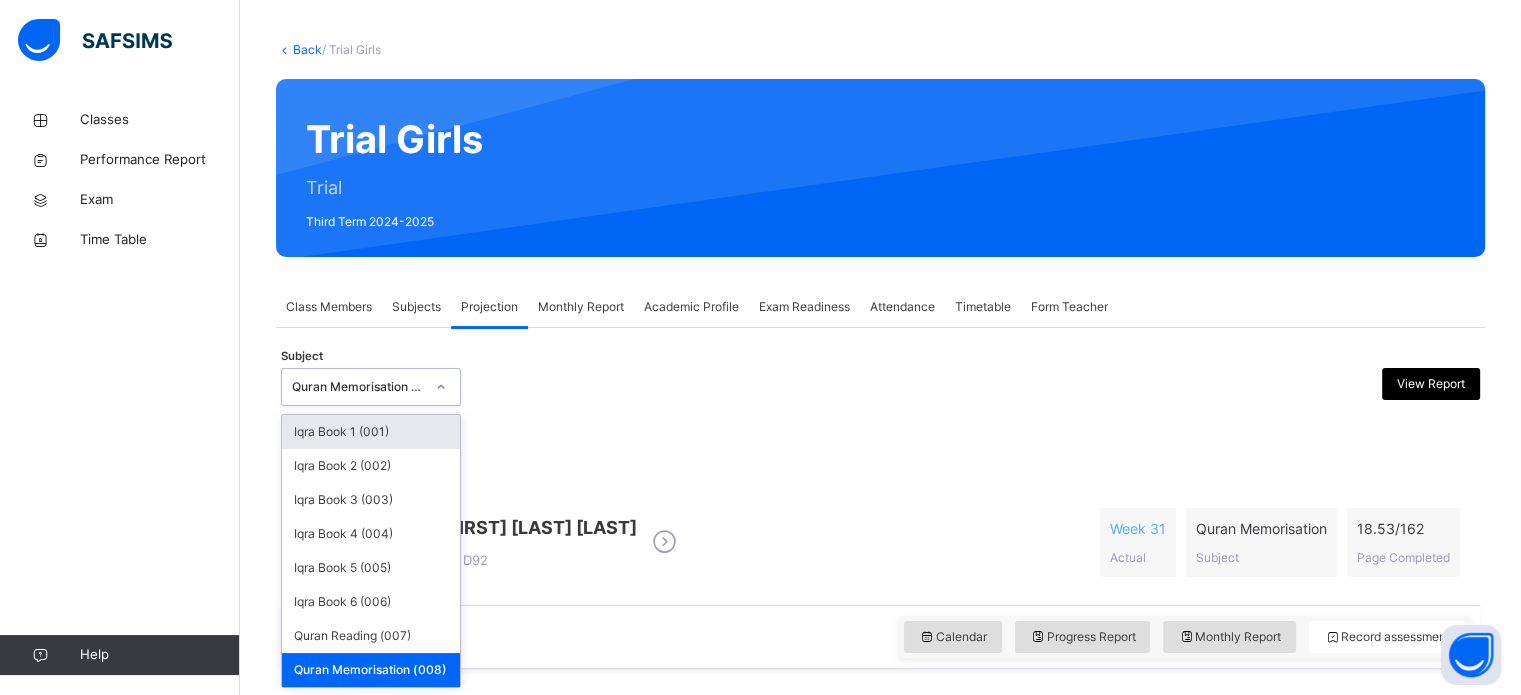 click on "Quran Memorisation (008)" at bounding box center (358, 387) 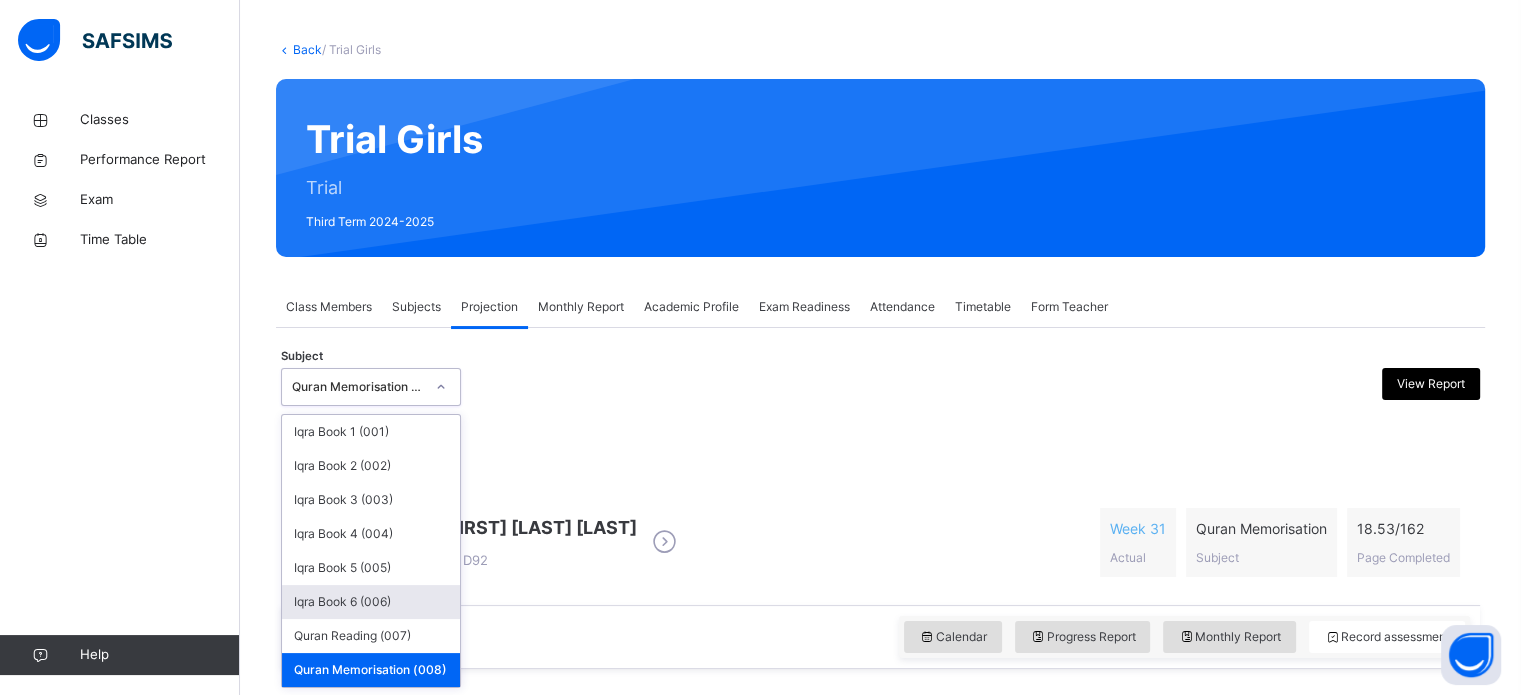 click on "Iqra Book 6 (006)" at bounding box center (371, 602) 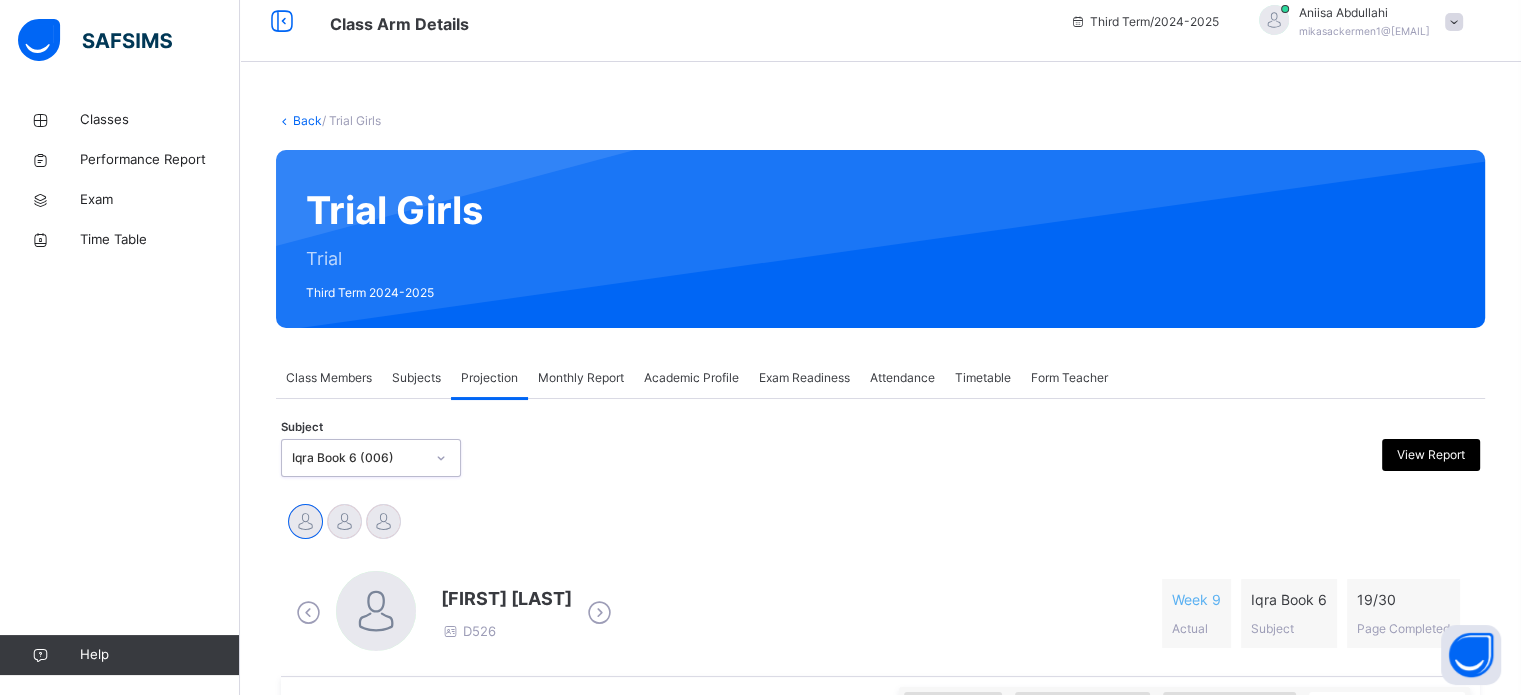 scroll, scrollTop: 19, scrollLeft: 0, axis: vertical 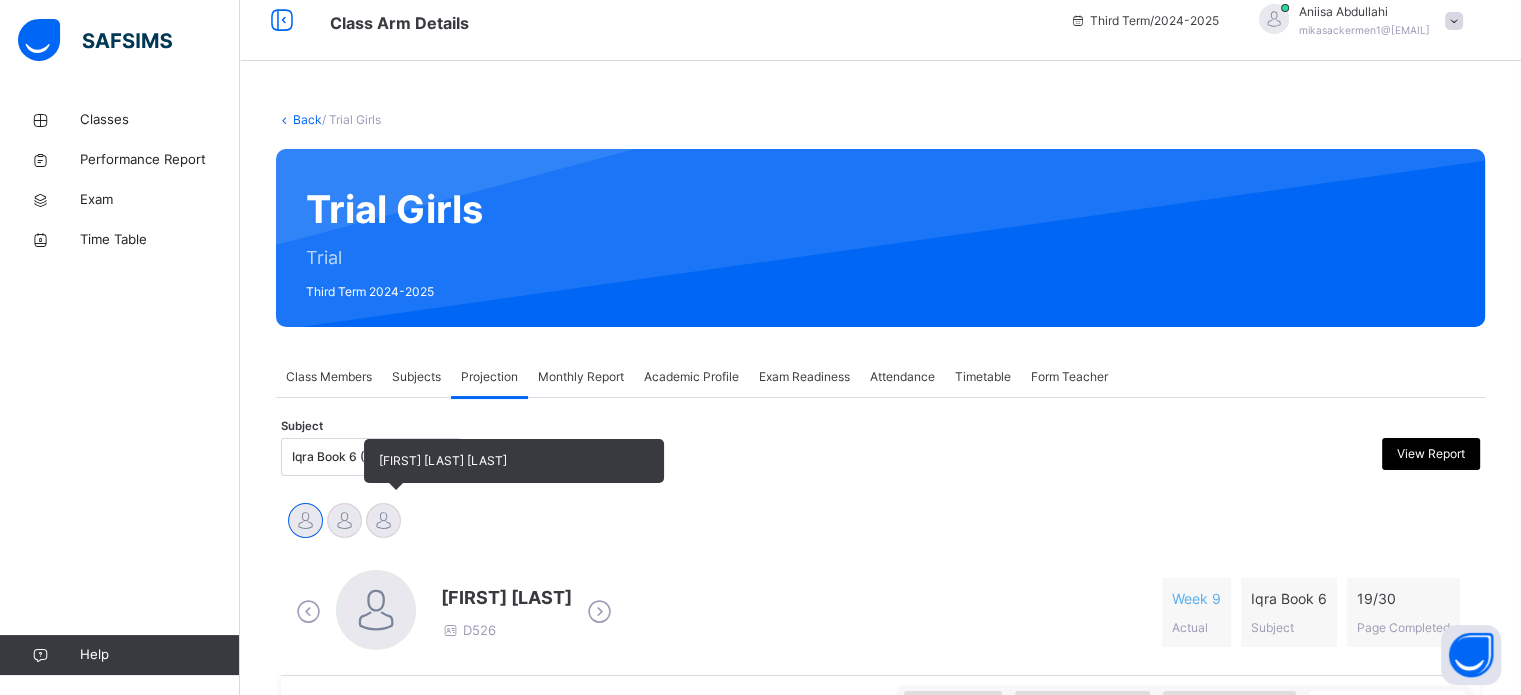 drag, startPoint x: 344, startPoint y: 522, endPoint x: 399, endPoint y: 527, distance: 55.226807 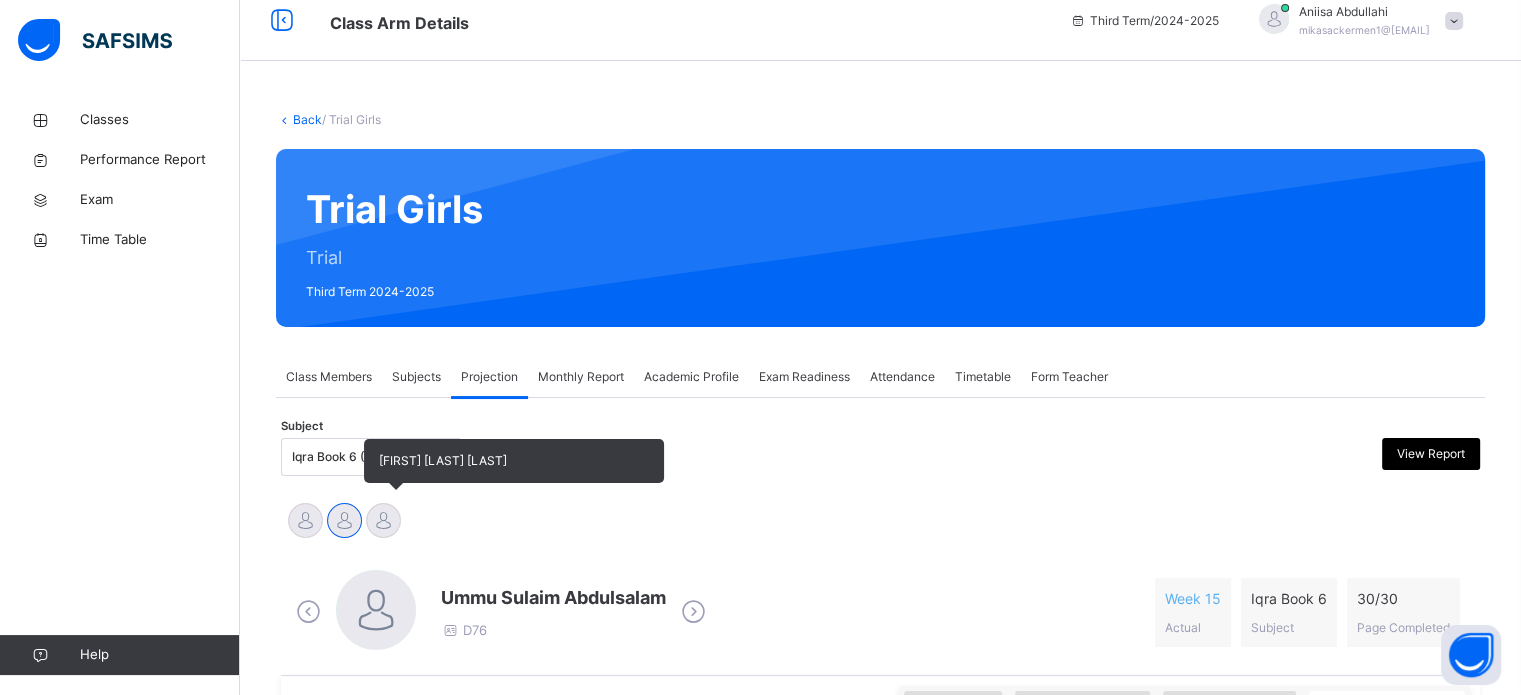 click at bounding box center (383, 520) 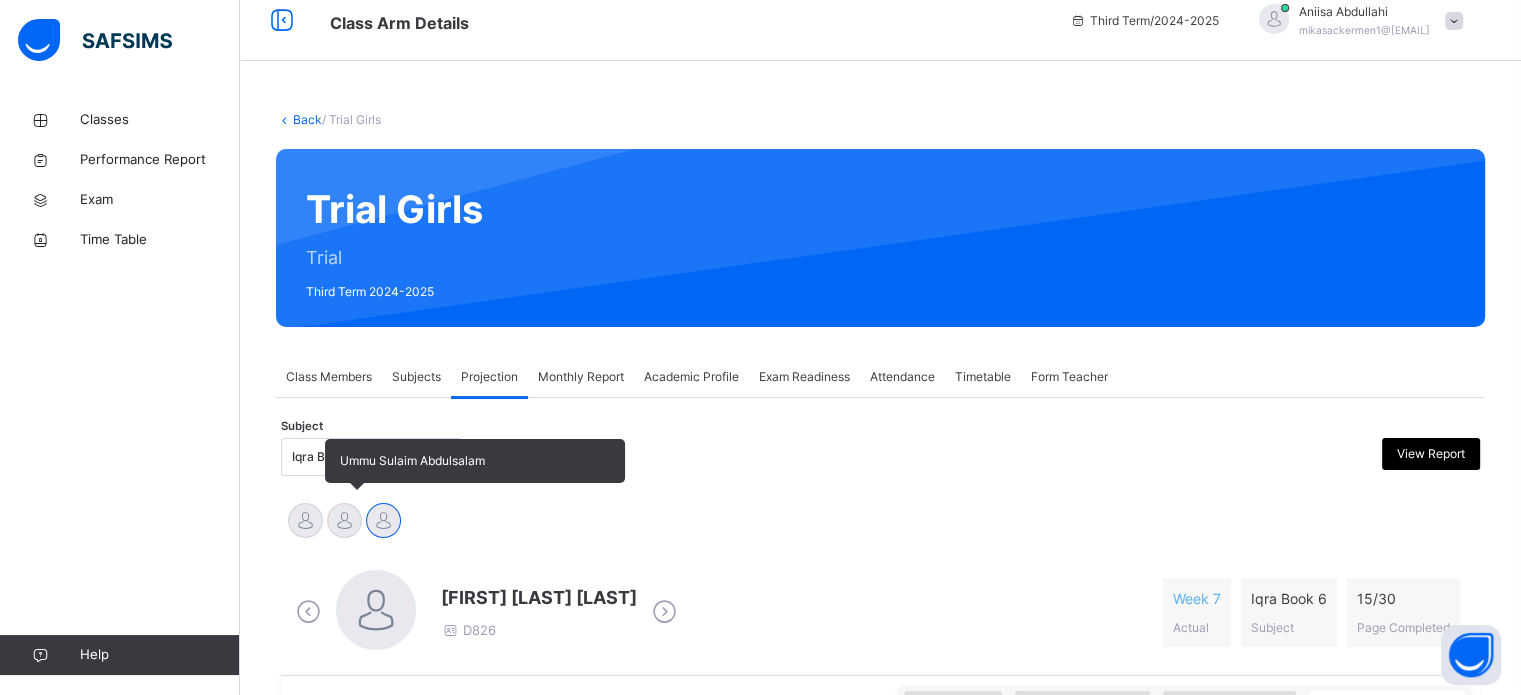 click at bounding box center (344, 520) 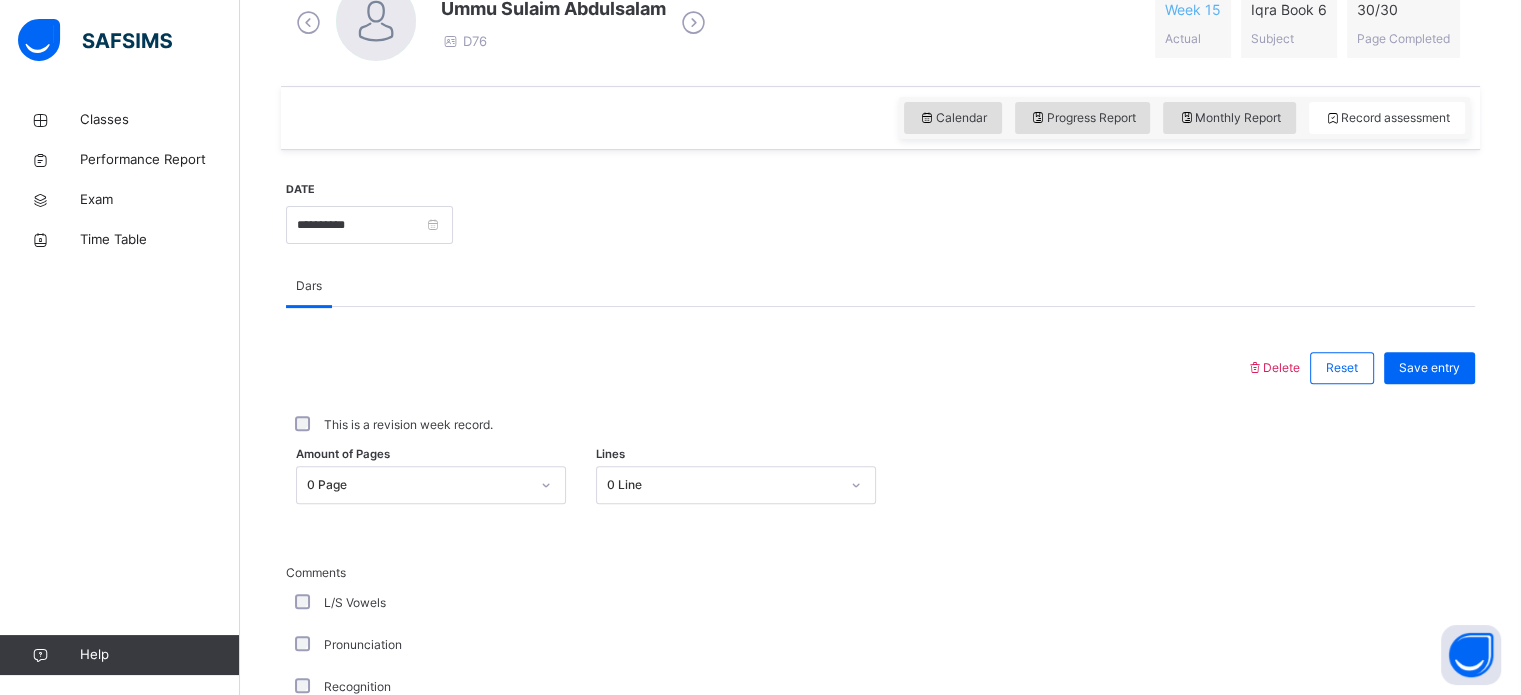 scroll, scrollTop: 628, scrollLeft: 0, axis: vertical 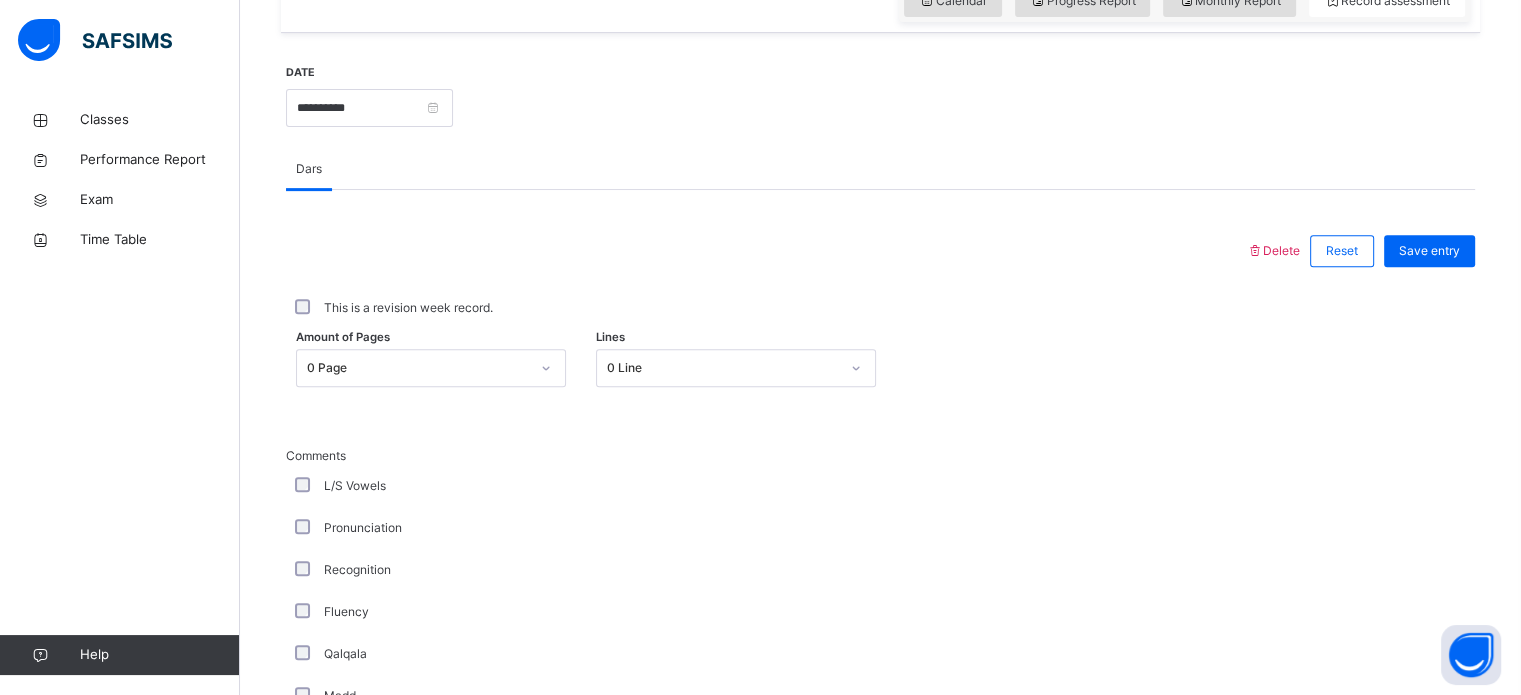 click on "0 Page" at bounding box center (431, 368) 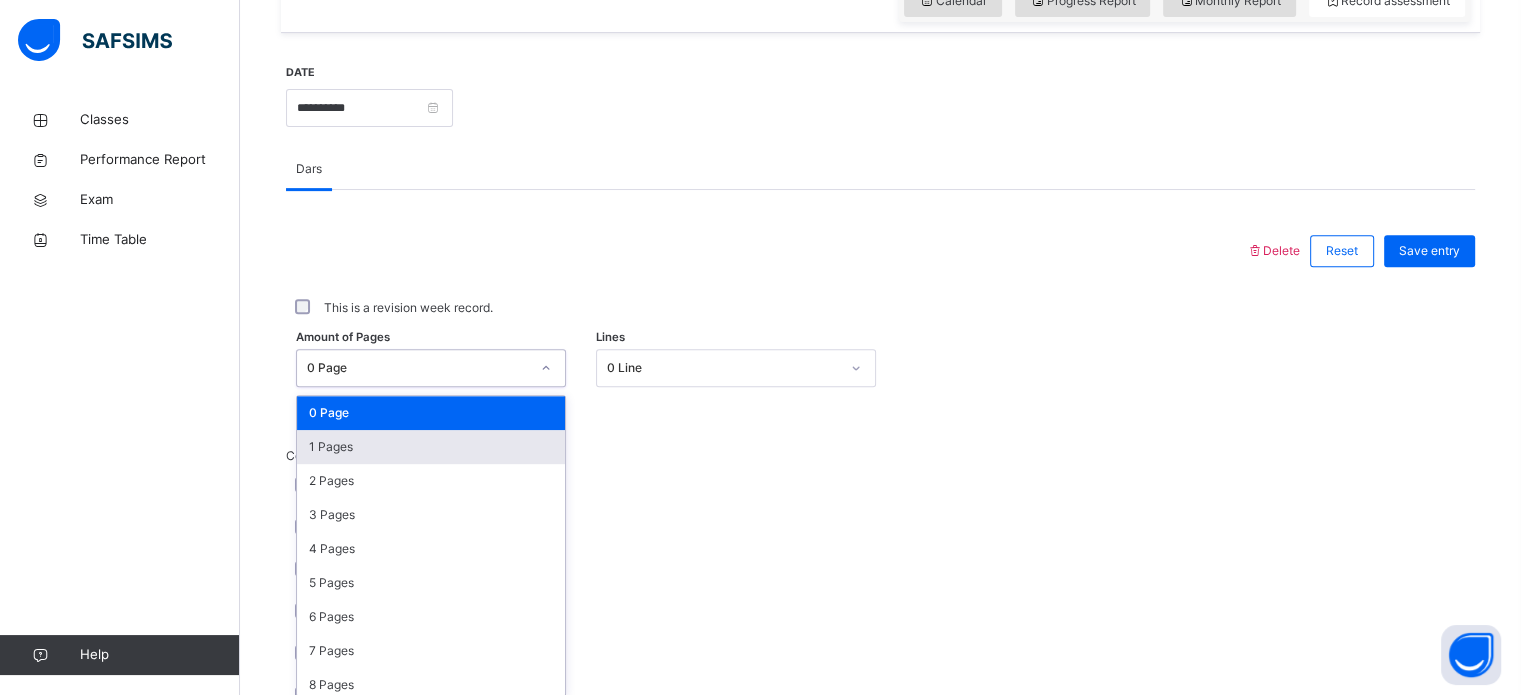 scroll, scrollTop: 734, scrollLeft: 0, axis: vertical 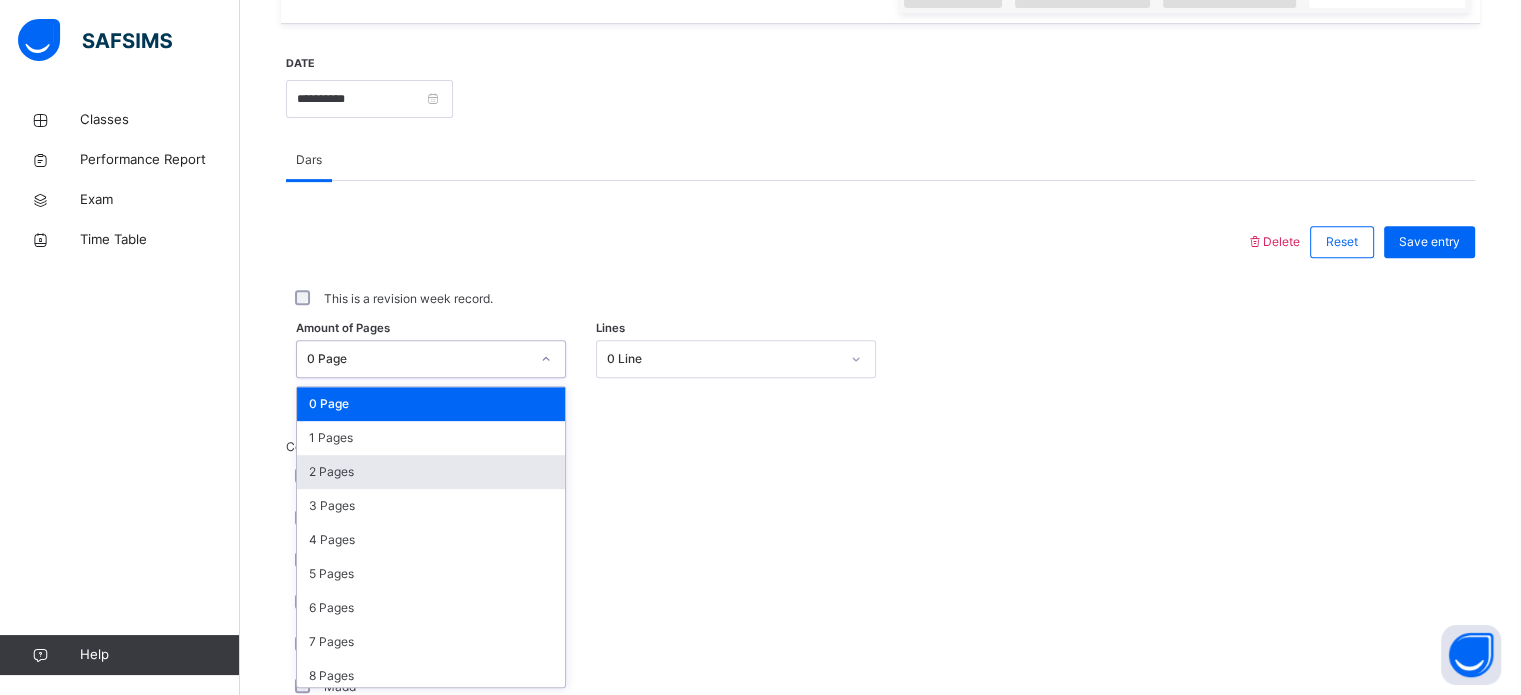 click on "2 Pages" at bounding box center (431, 472) 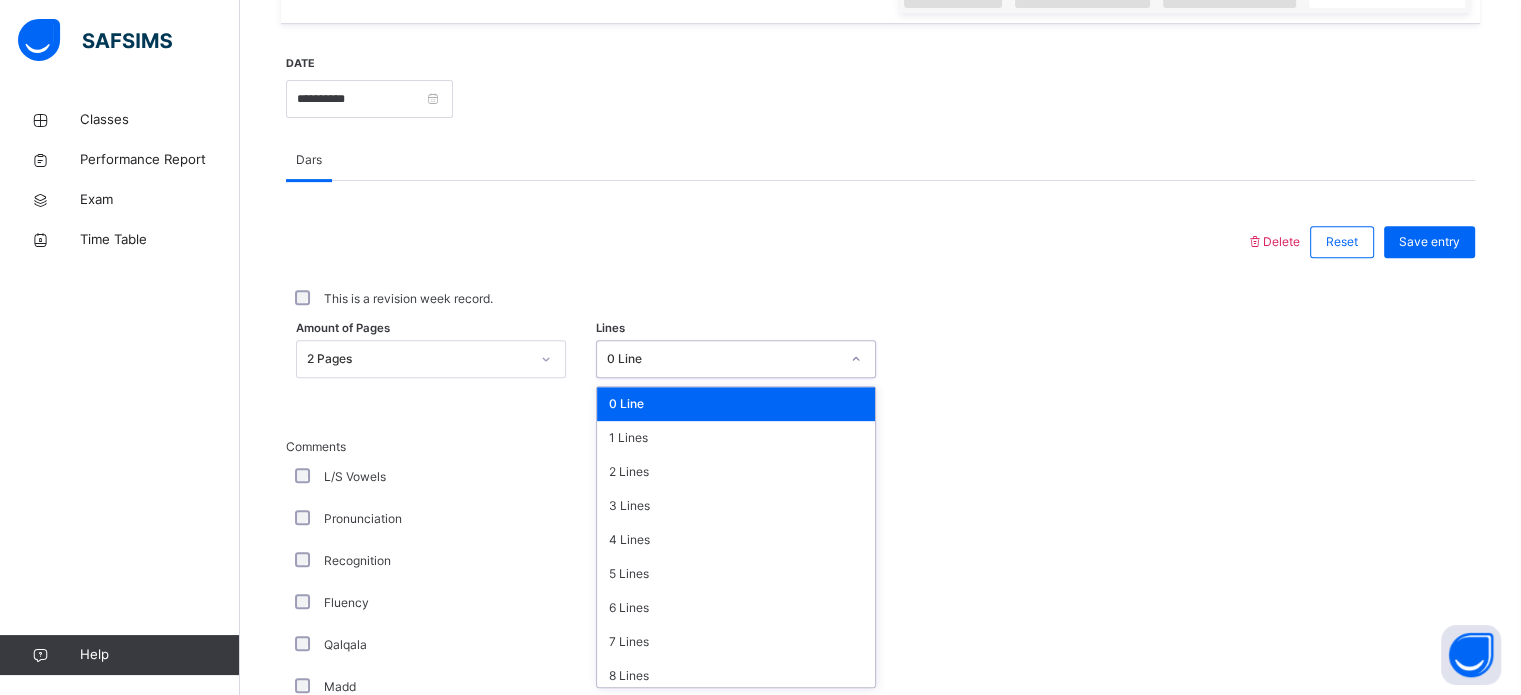click on "0 Line" at bounding box center (736, 359) 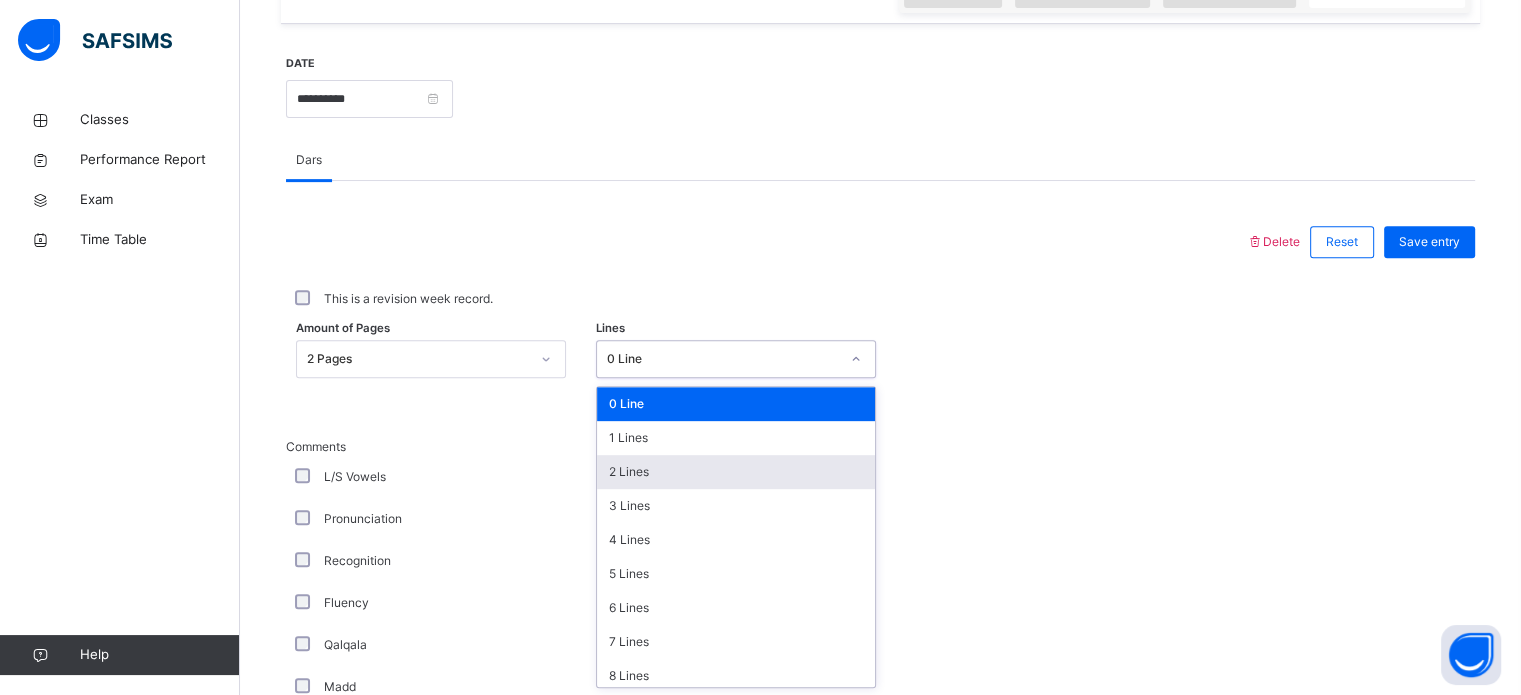 click on "2 Lines" at bounding box center (736, 472) 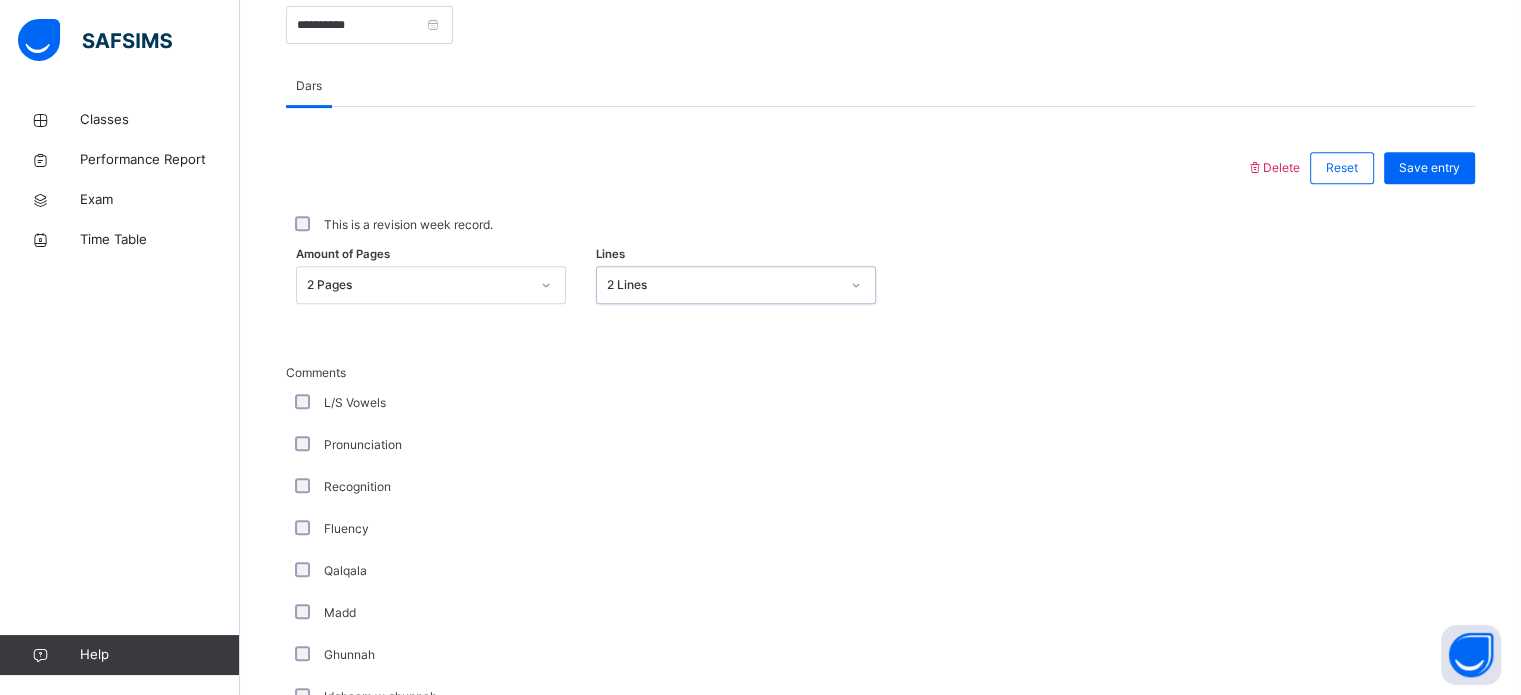 scroll, scrollTop: 825, scrollLeft: 0, axis: vertical 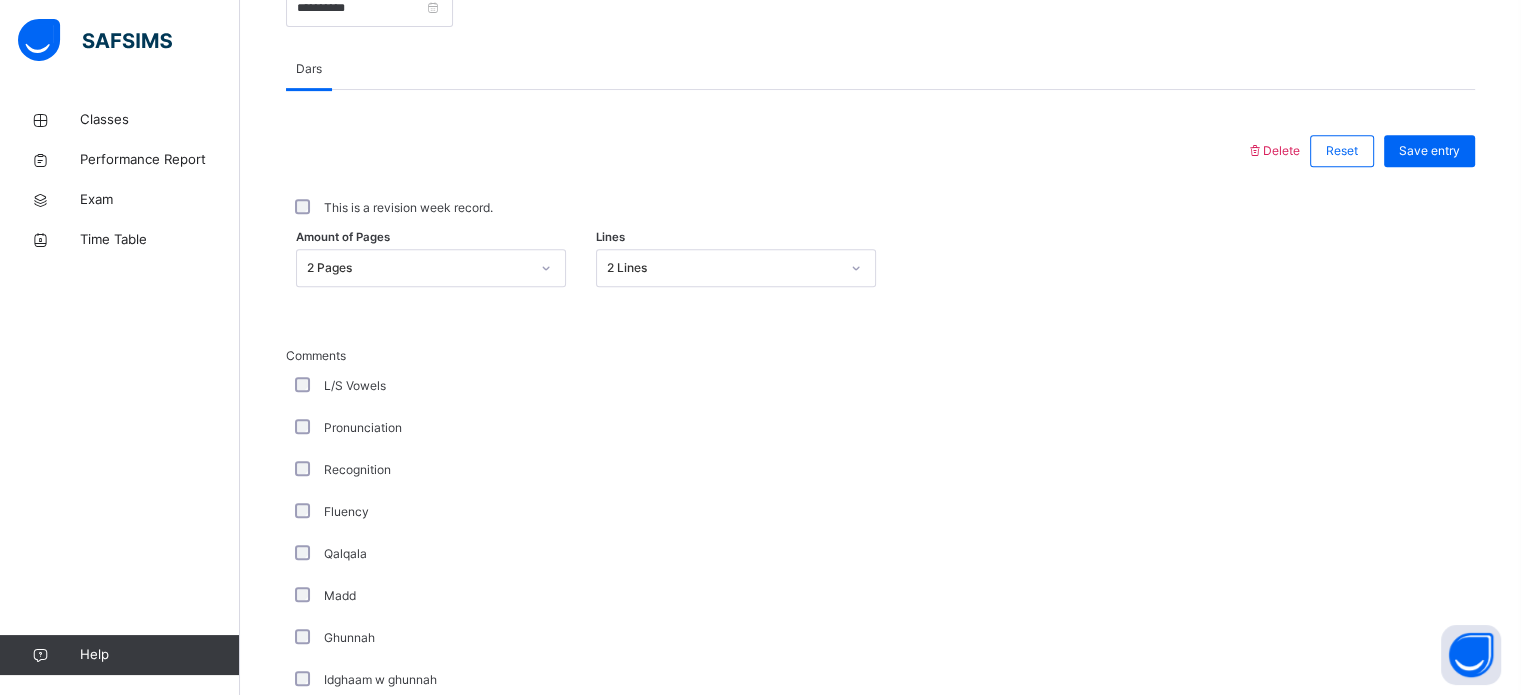click on "Madd" at bounding box center (536, 596) 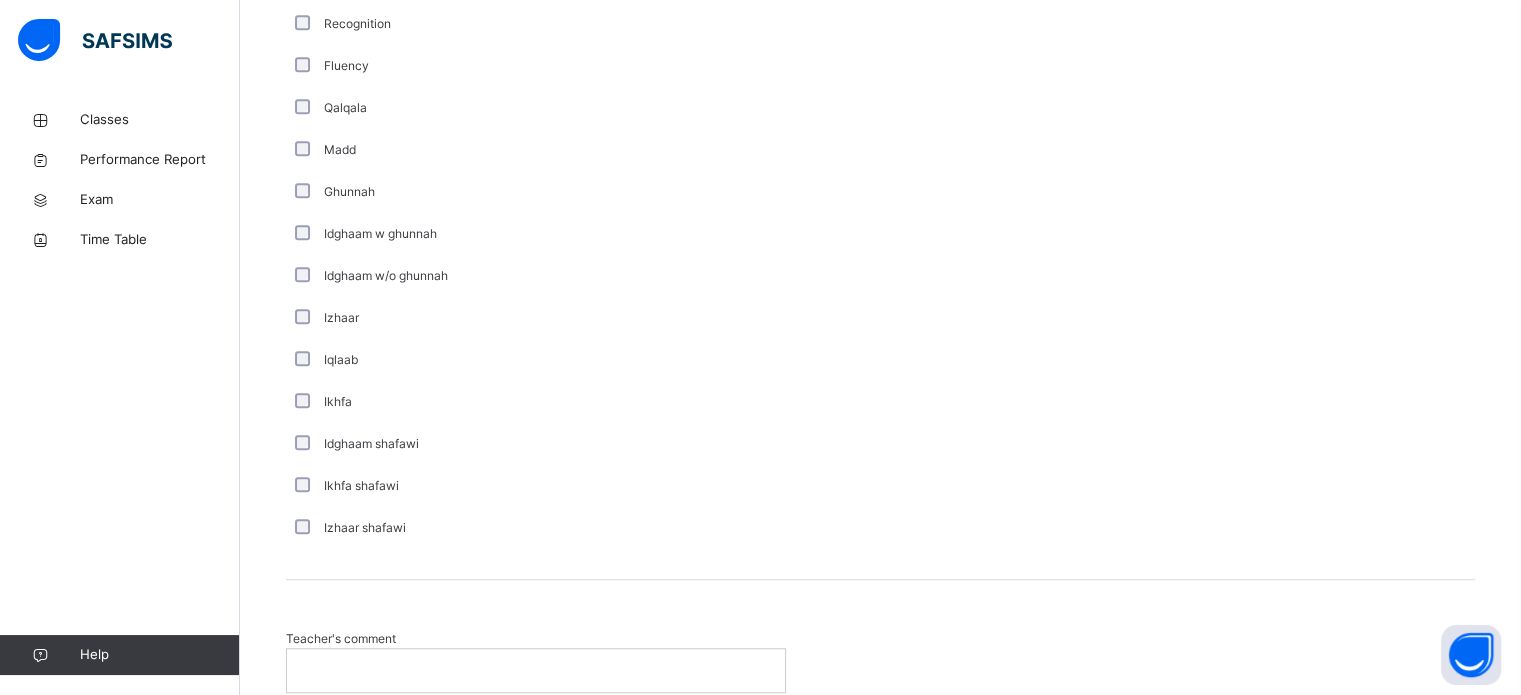 scroll, scrollTop: 1440, scrollLeft: 0, axis: vertical 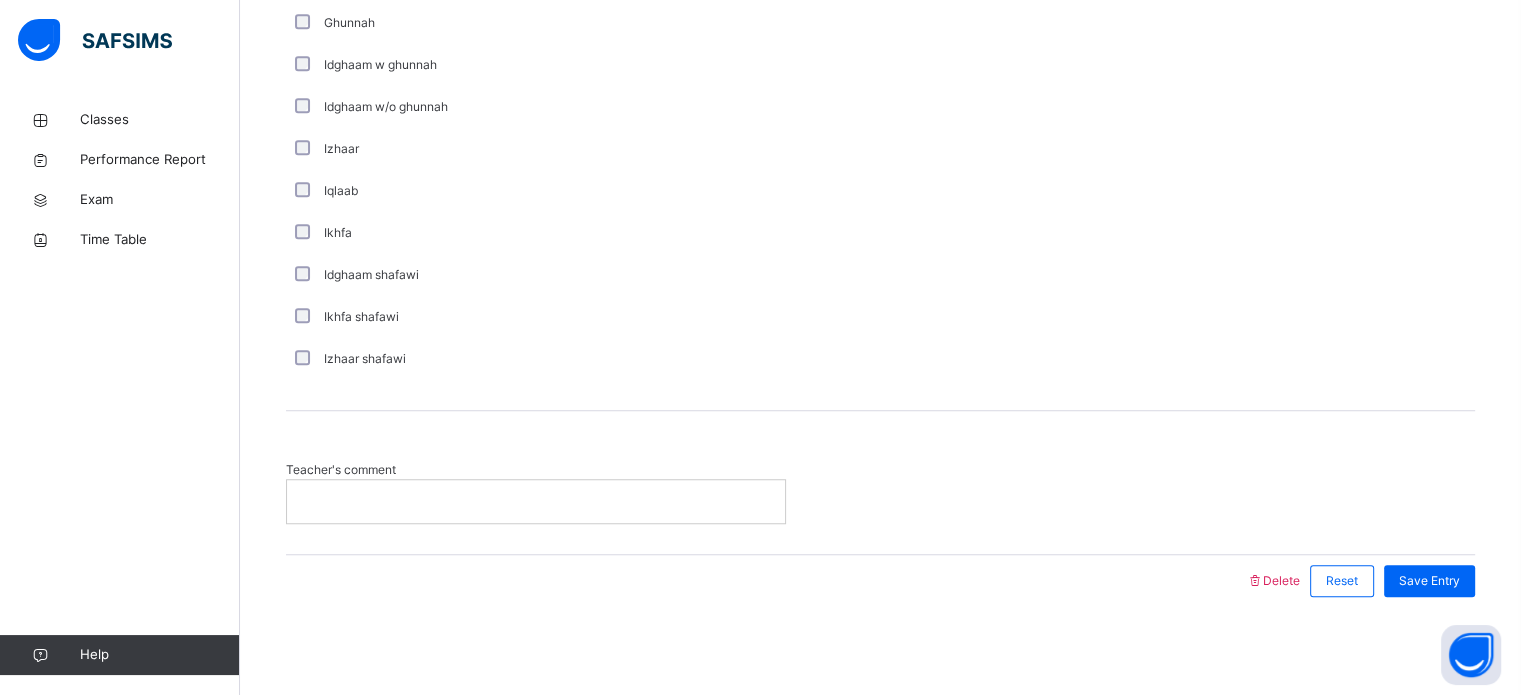 click at bounding box center (536, 501) 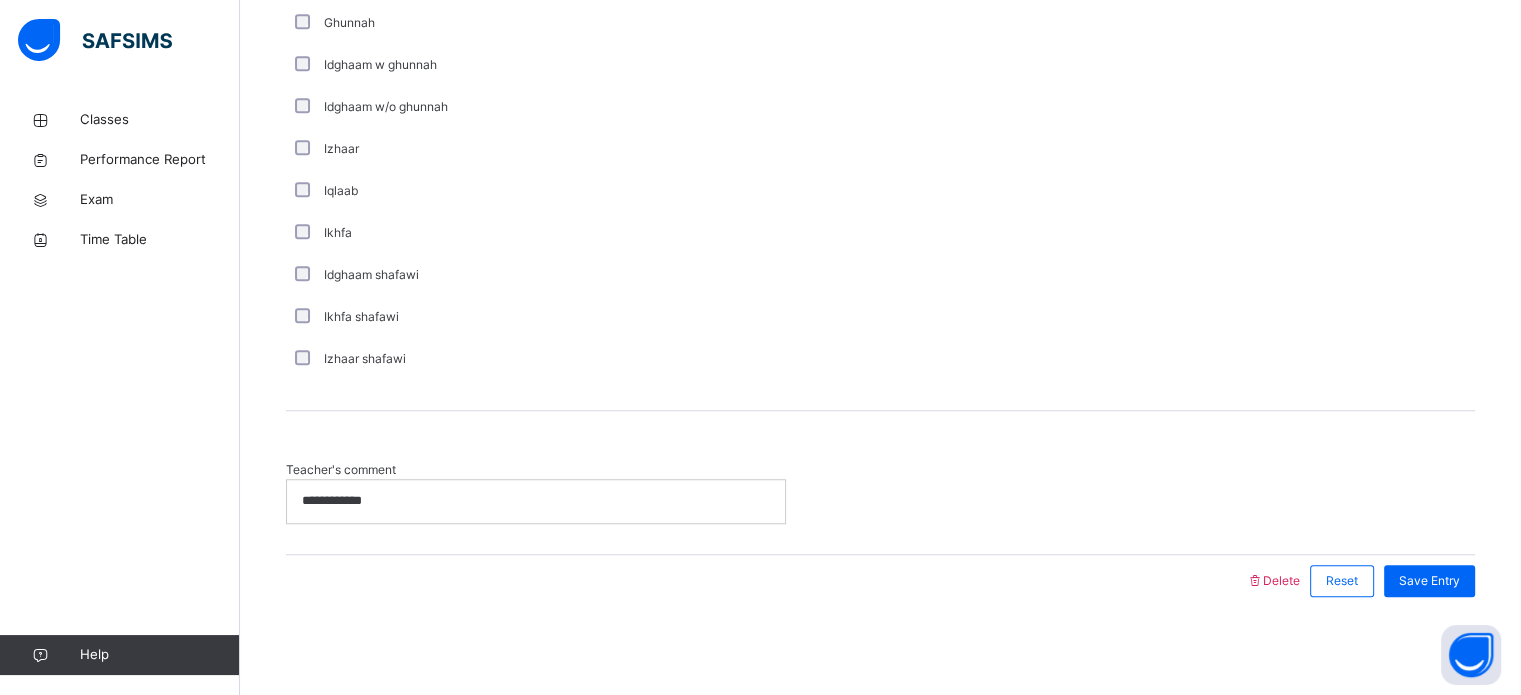 click on "Comments L/S Vowels Pronunciation Recognition Fluency Qalqala Madd Ghunnah Idghaam w ghunnah Idghaam w/o ghunnah Izhaar Iqlaab Ikhfa Idghaam shafawi Ikhfa shafawi Izhaar shafawi" at bounding box center (880, 56) 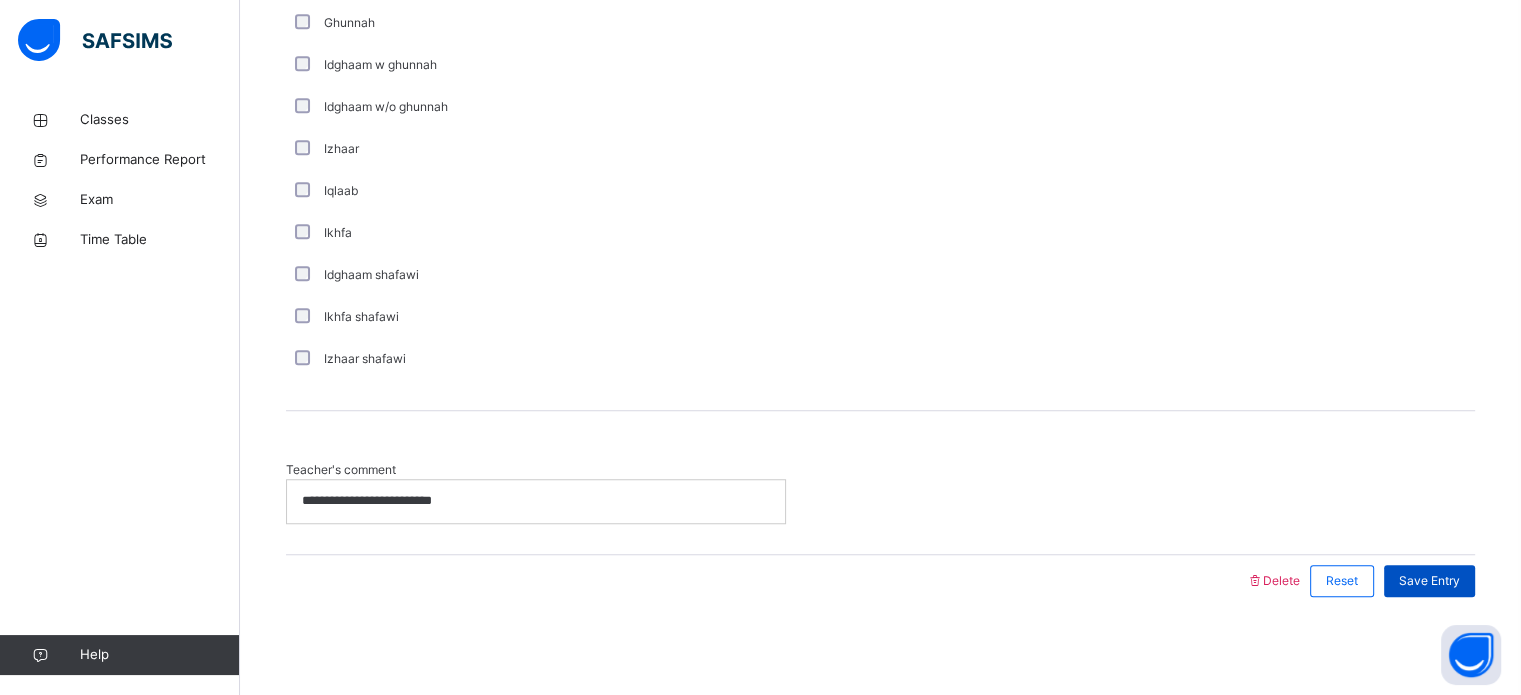 click on "Save Entry" at bounding box center (1429, 581) 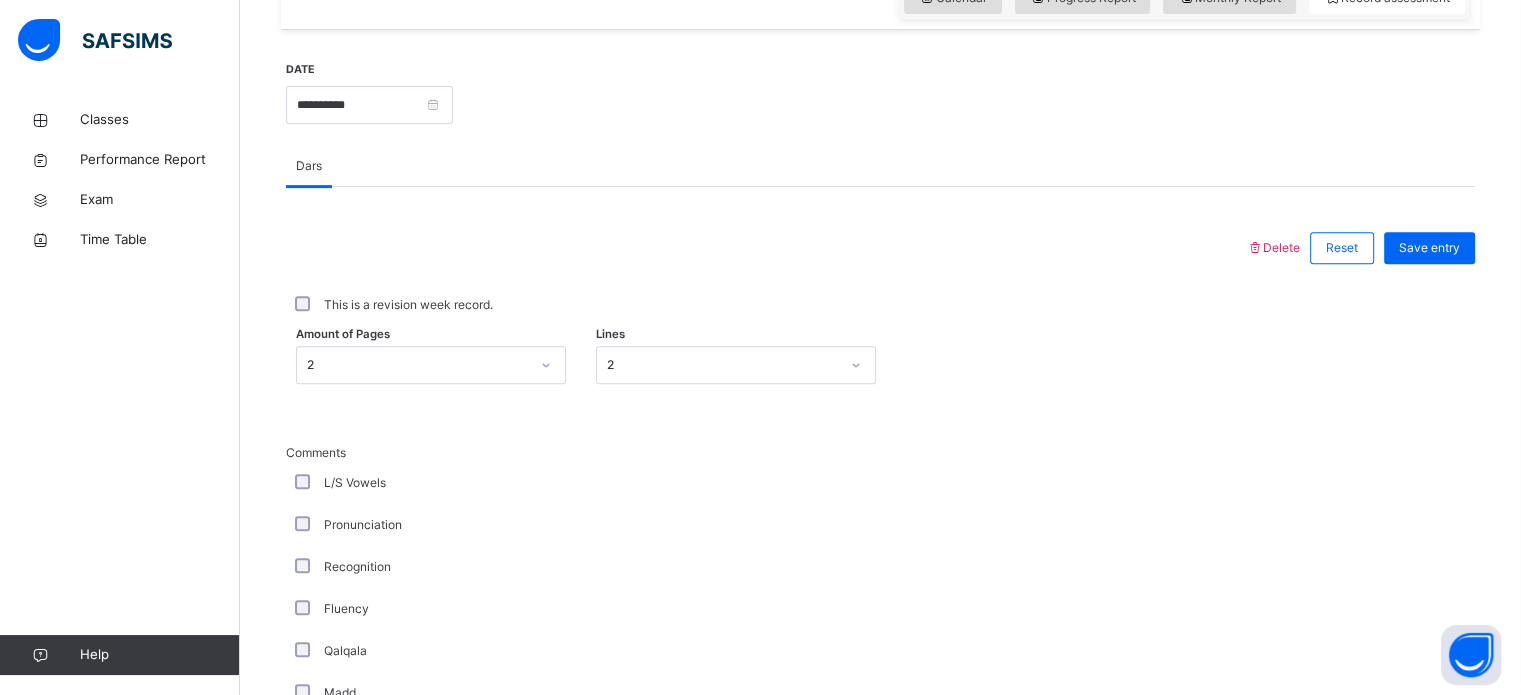 scroll, scrollTop: 730, scrollLeft: 0, axis: vertical 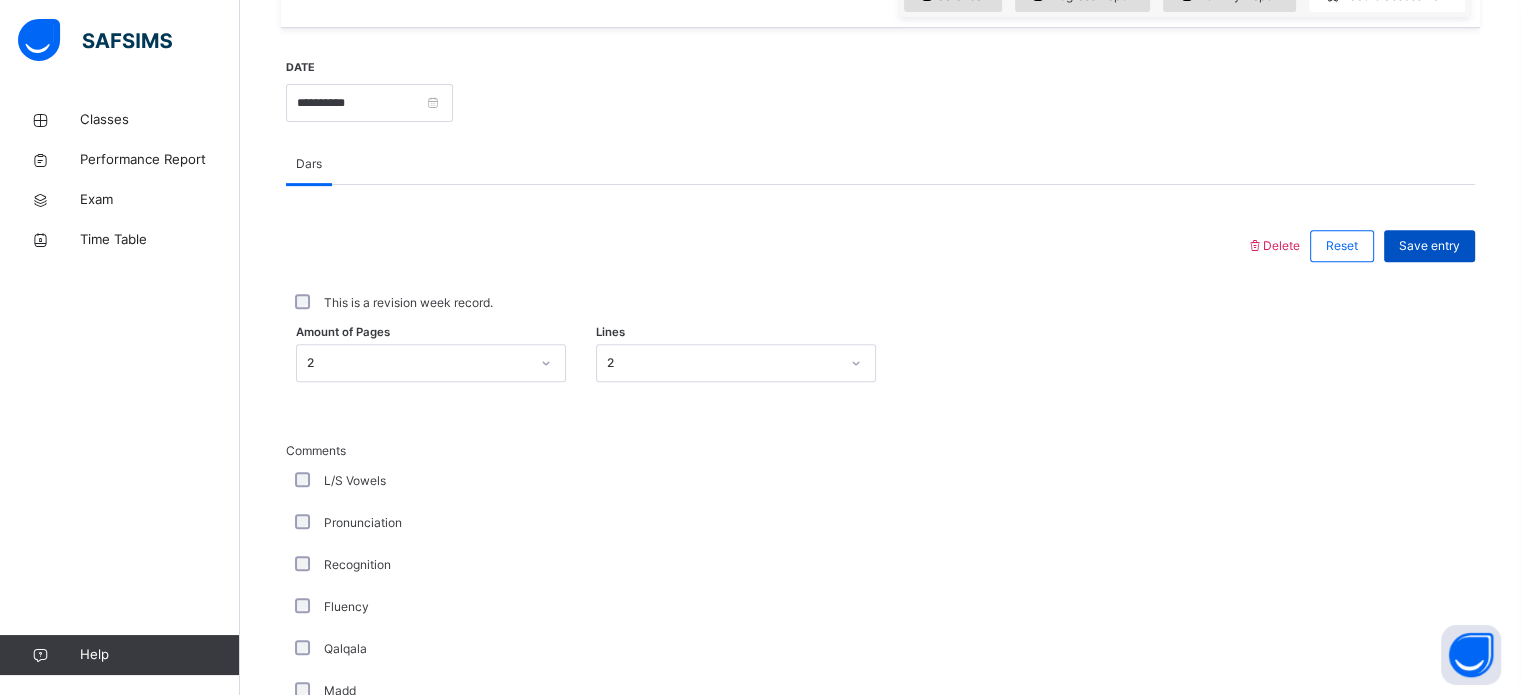 click on "Save entry" at bounding box center [1429, 246] 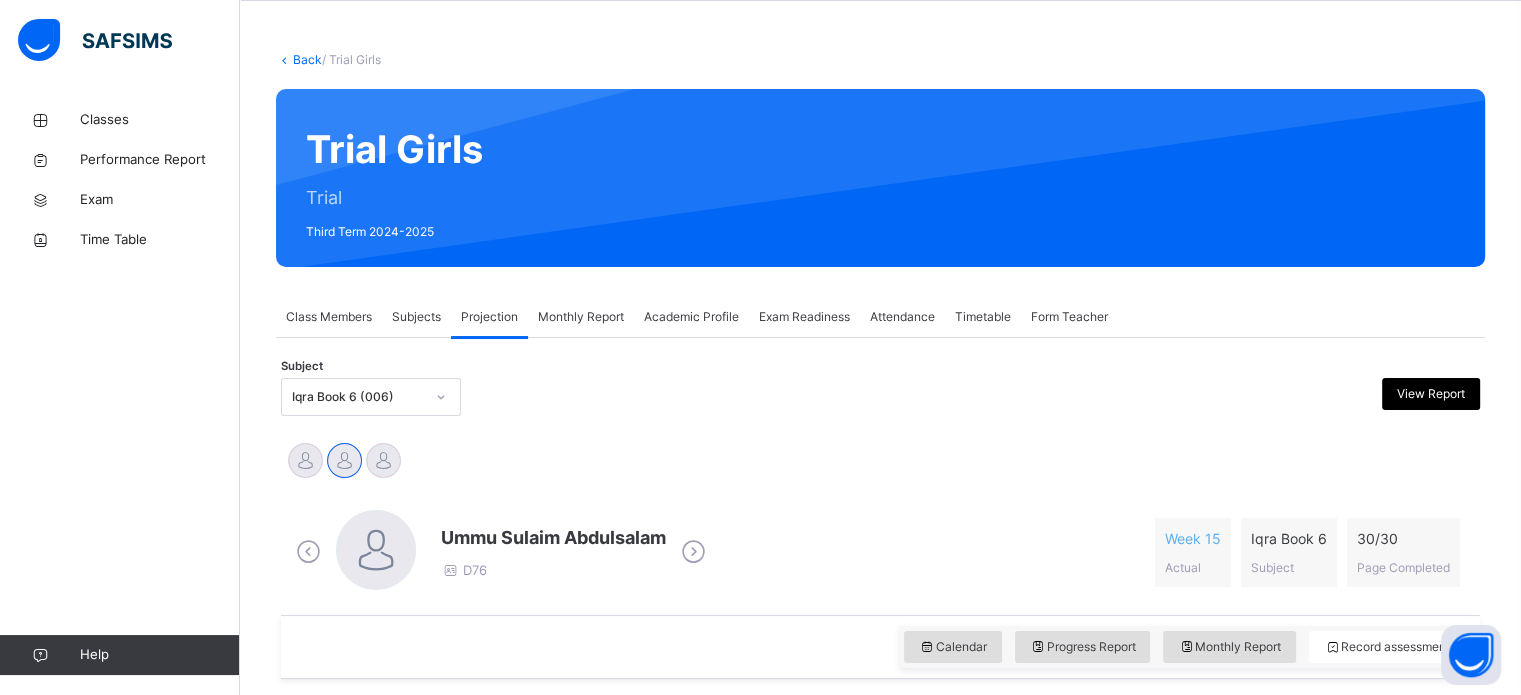 scroll, scrollTop: 80, scrollLeft: 0, axis: vertical 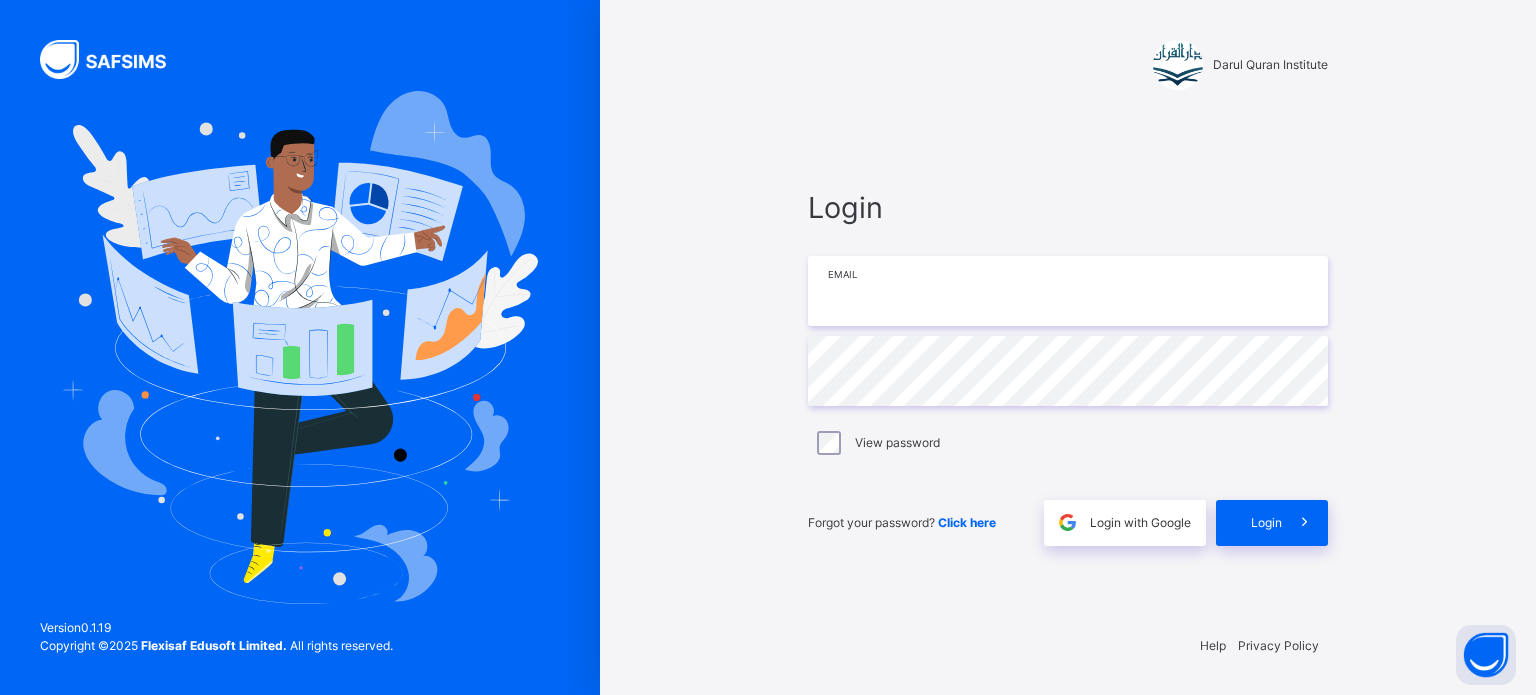 type on "**********" 